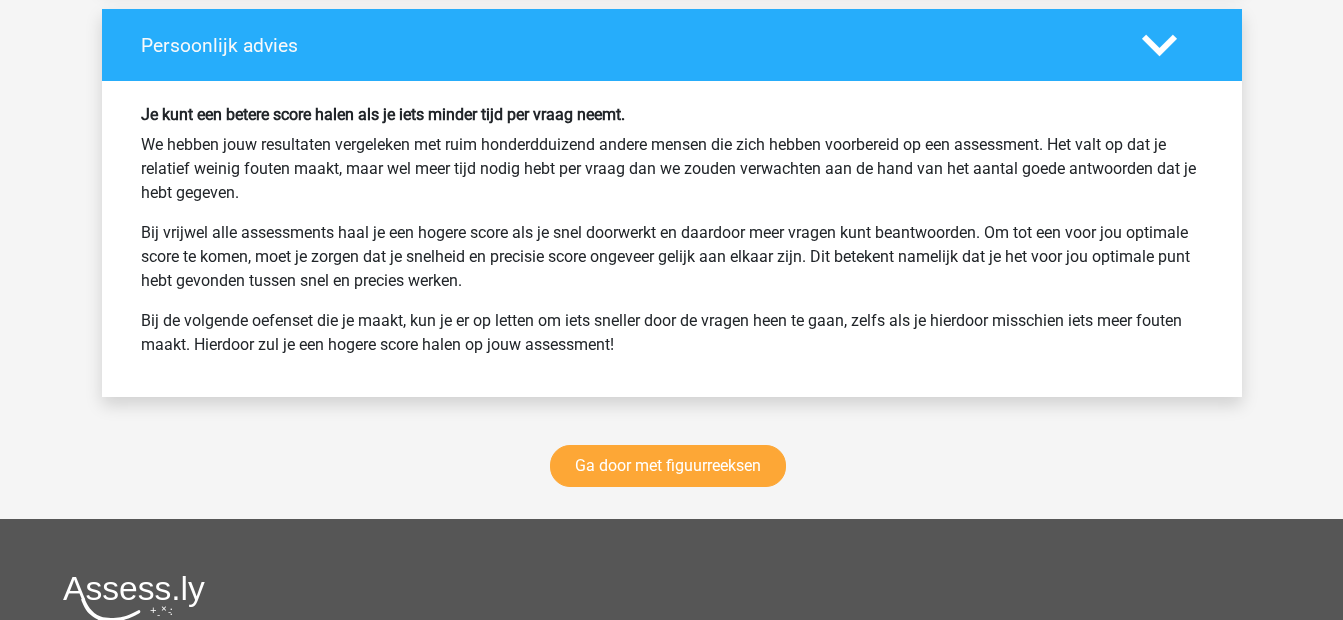 scroll, scrollTop: 5189, scrollLeft: 0, axis: vertical 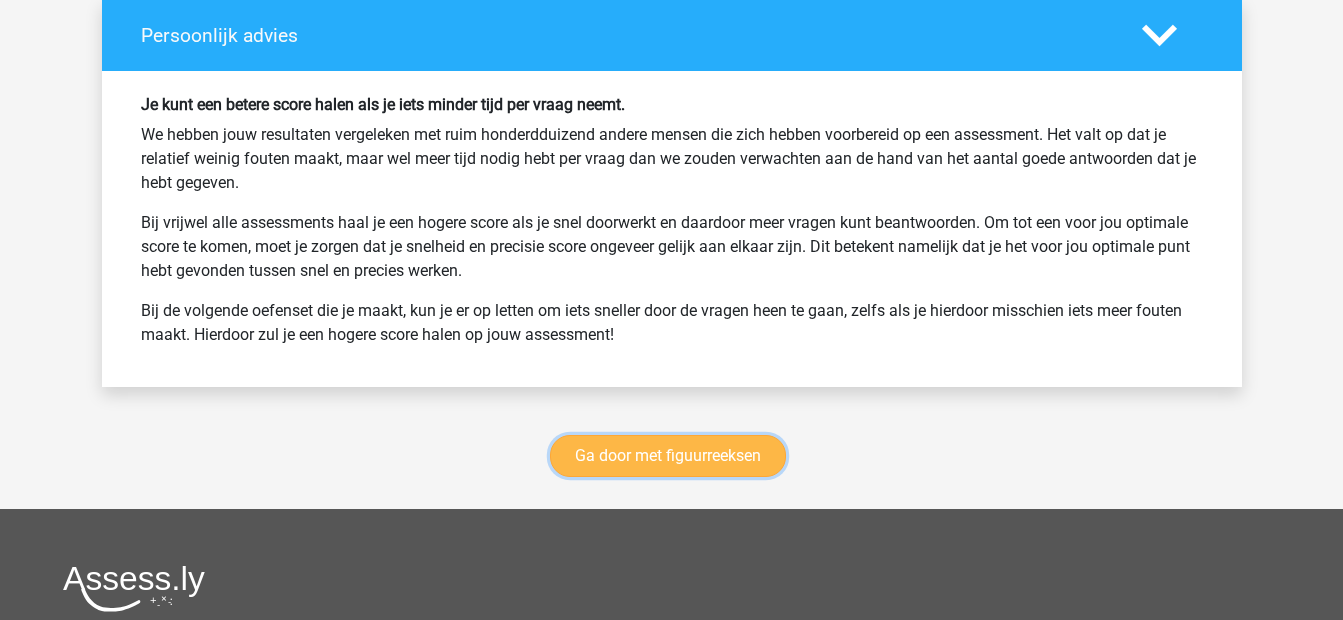 click on "Ga door met figuurreeksen" at bounding box center [668, 456] 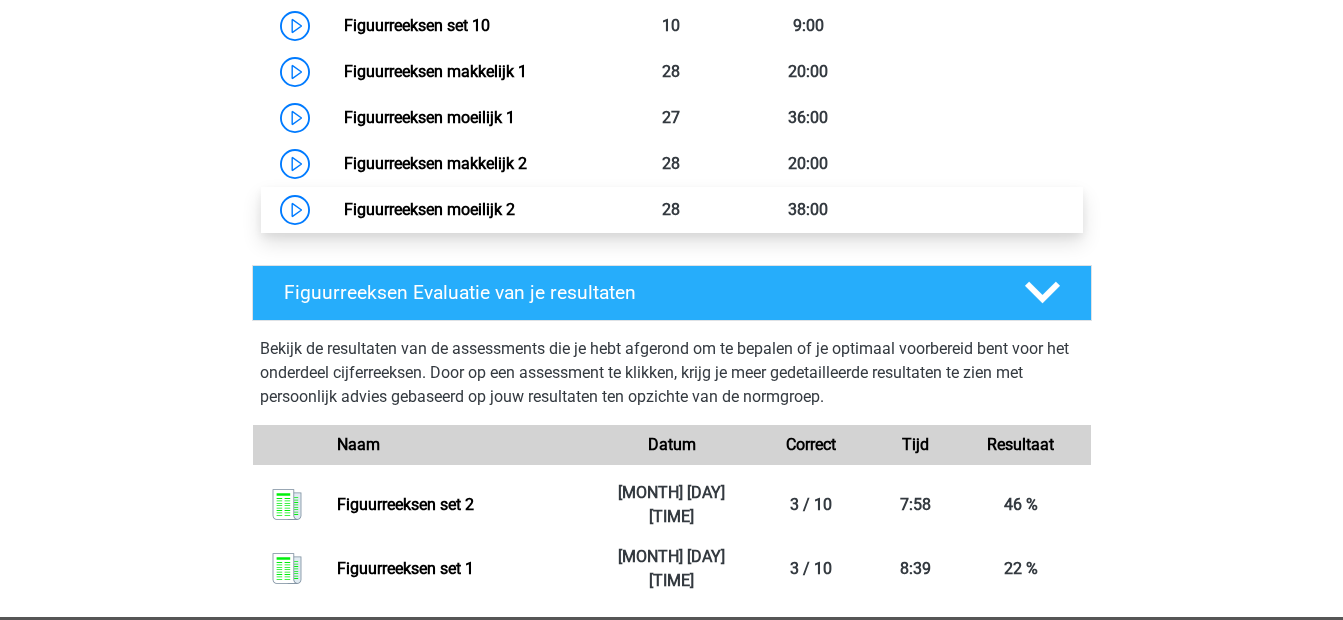 scroll, scrollTop: 1136, scrollLeft: 0, axis: vertical 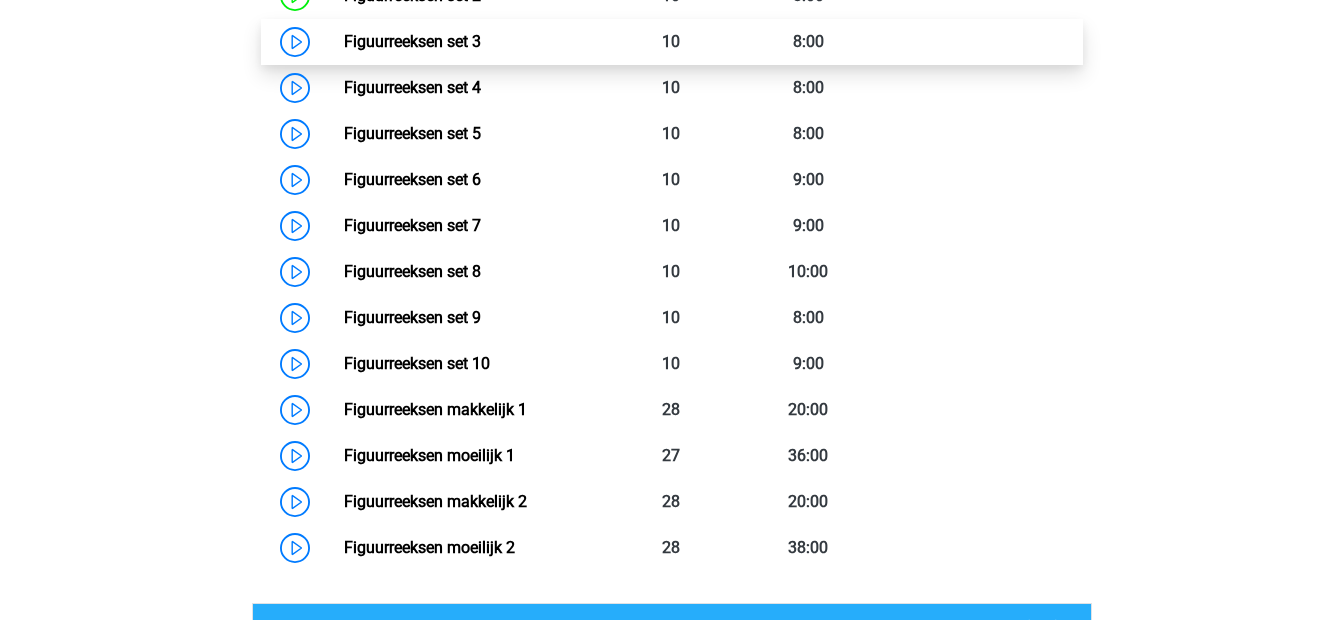 click on "Figuurreeksen
set 3" at bounding box center (412, 41) 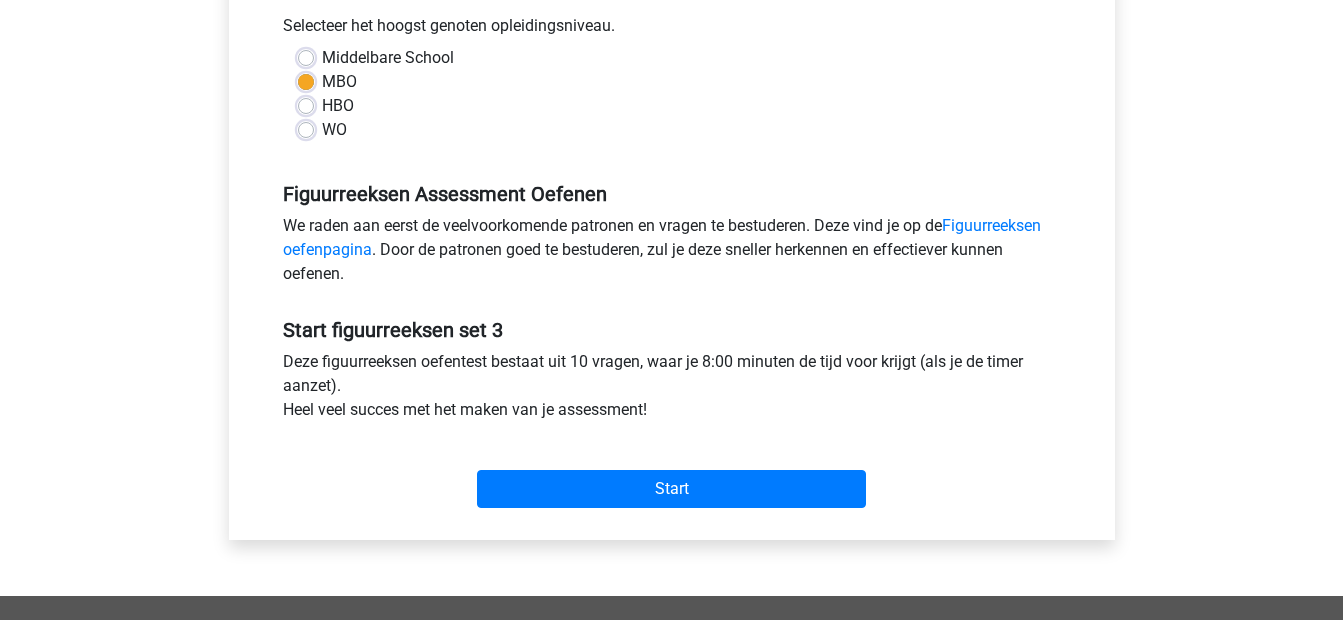 scroll, scrollTop: 533, scrollLeft: 0, axis: vertical 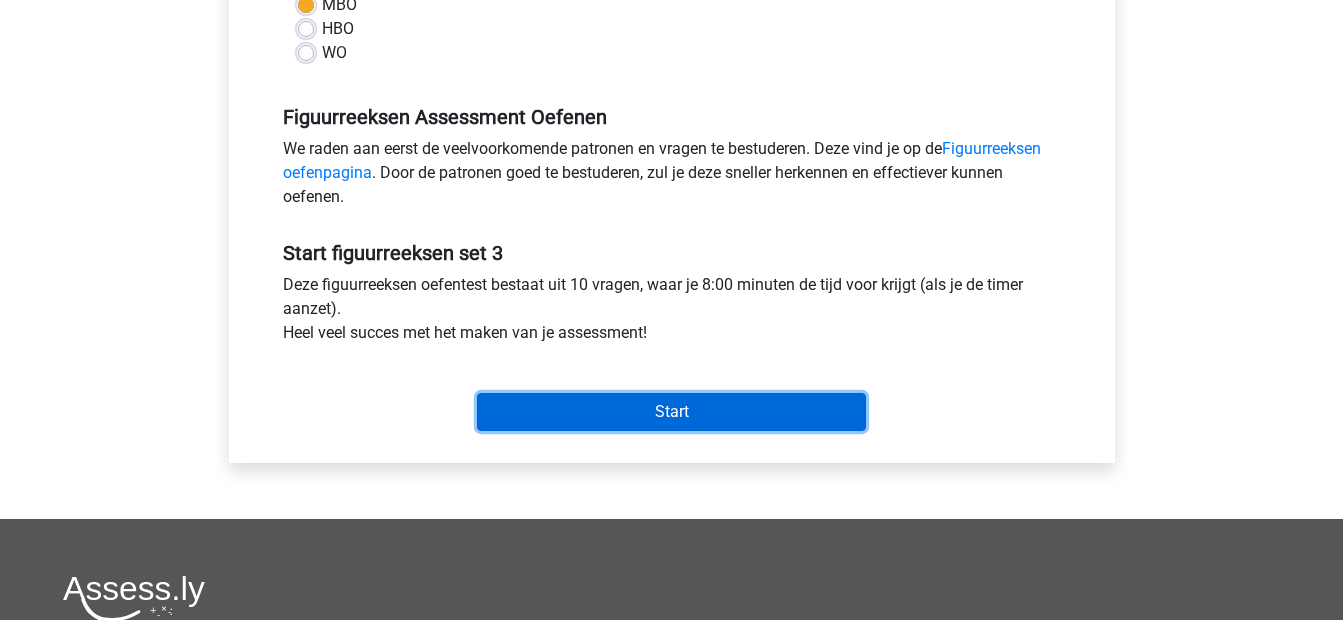 click on "Start" at bounding box center (671, 412) 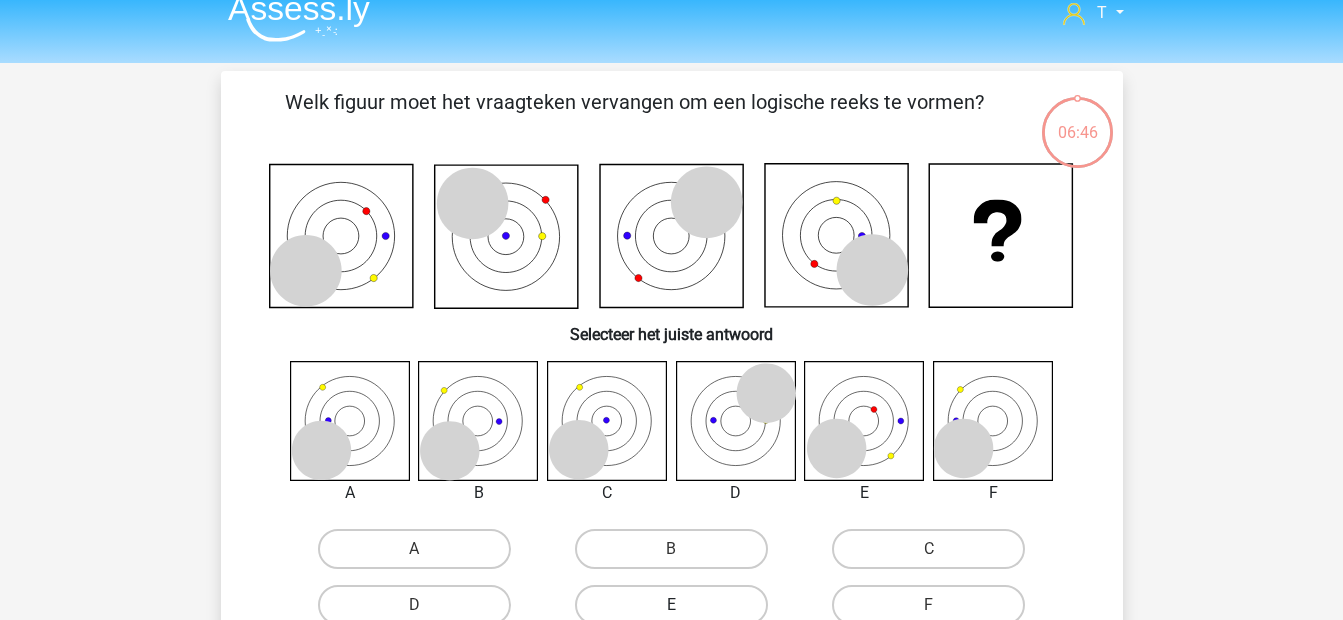 scroll, scrollTop: 133, scrollLeft: 0, axis: vertical 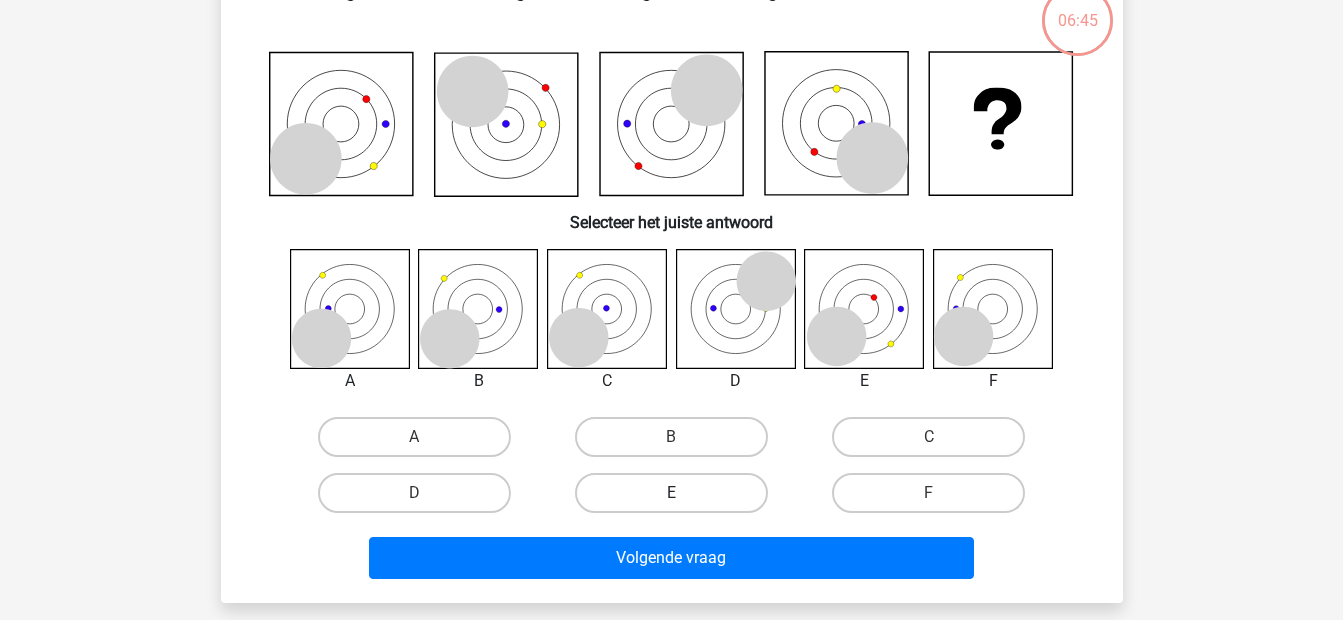 click on "E" at bounding box center [671, 493] 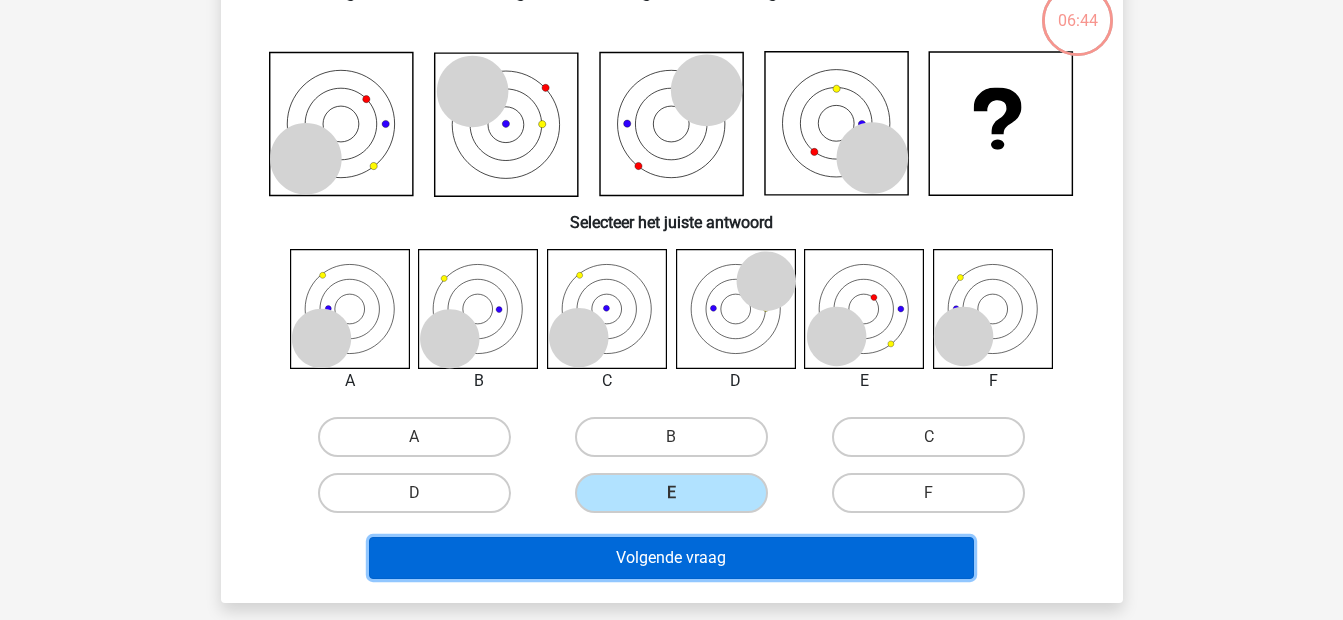 click on "Volgende vraag" at bounding box center (671, 558) 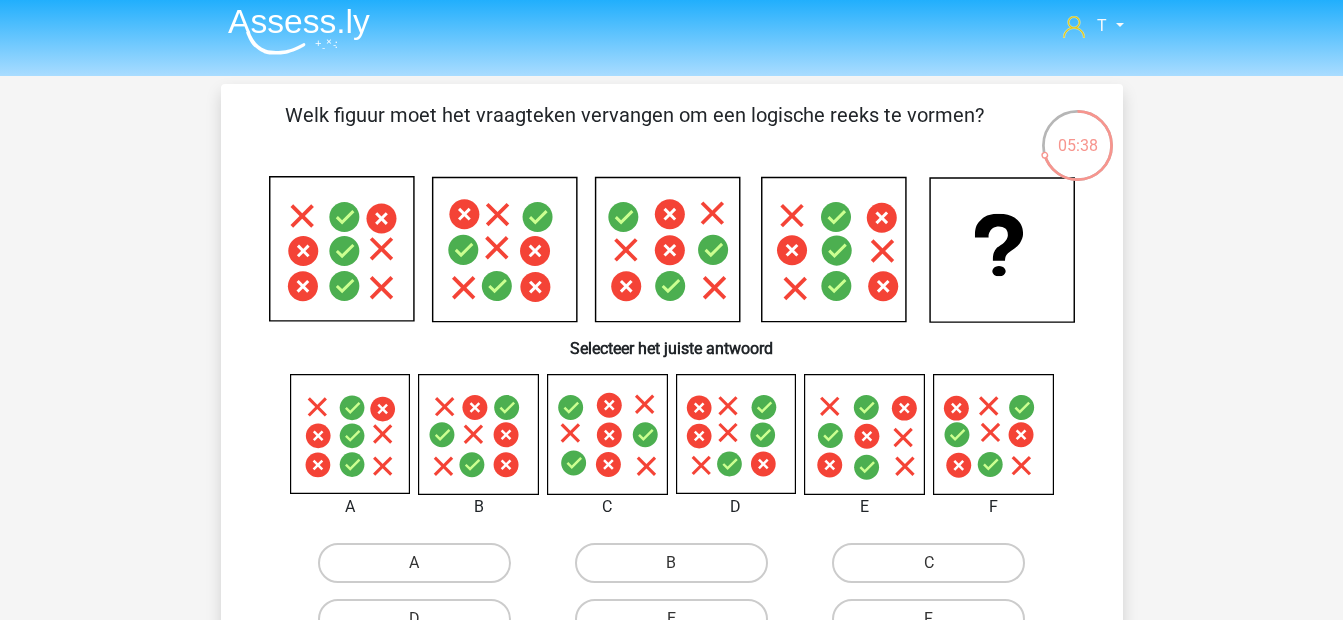 scroll, scrollTop: 133, scrollLeft: 0, axis: vertical 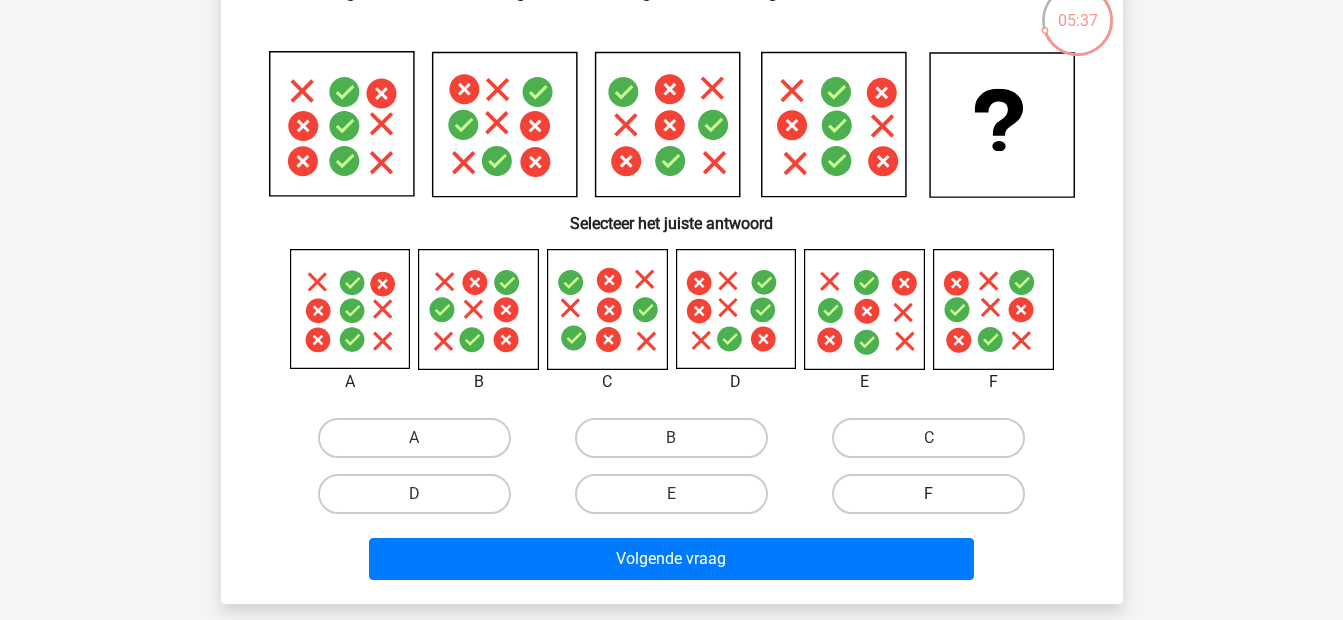 click on "F" at bounding box center [928, 494] 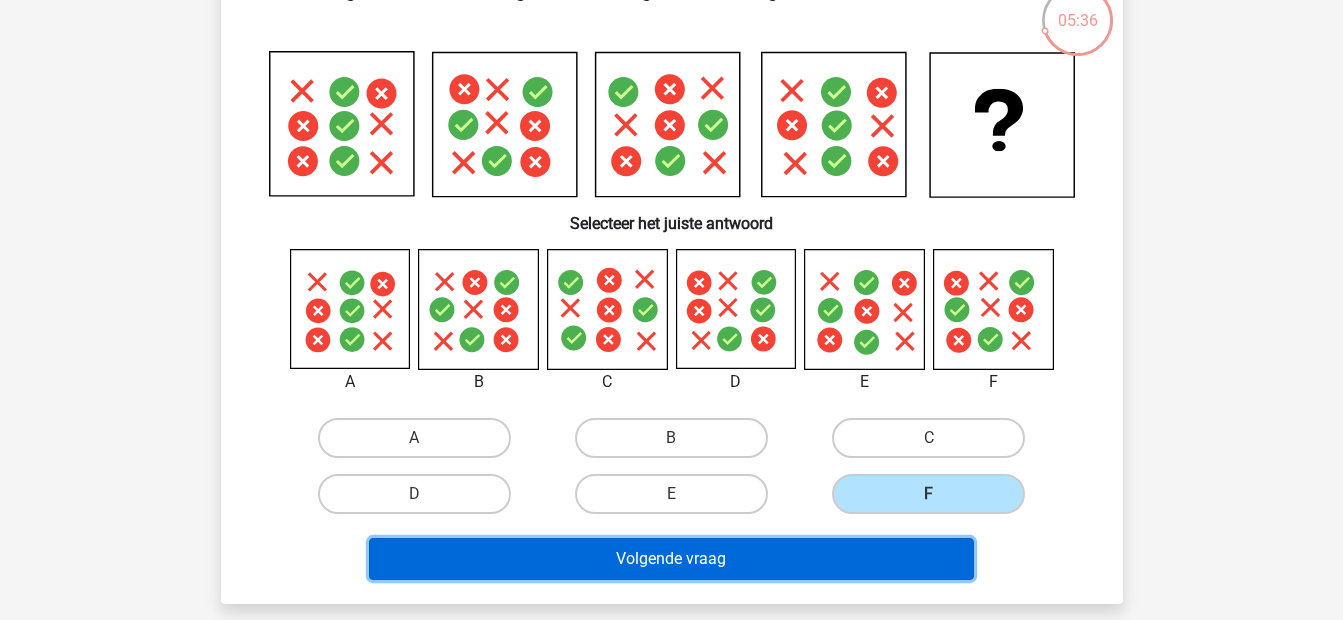 click on "Volgende vraag" at bounding box center [671, 559] 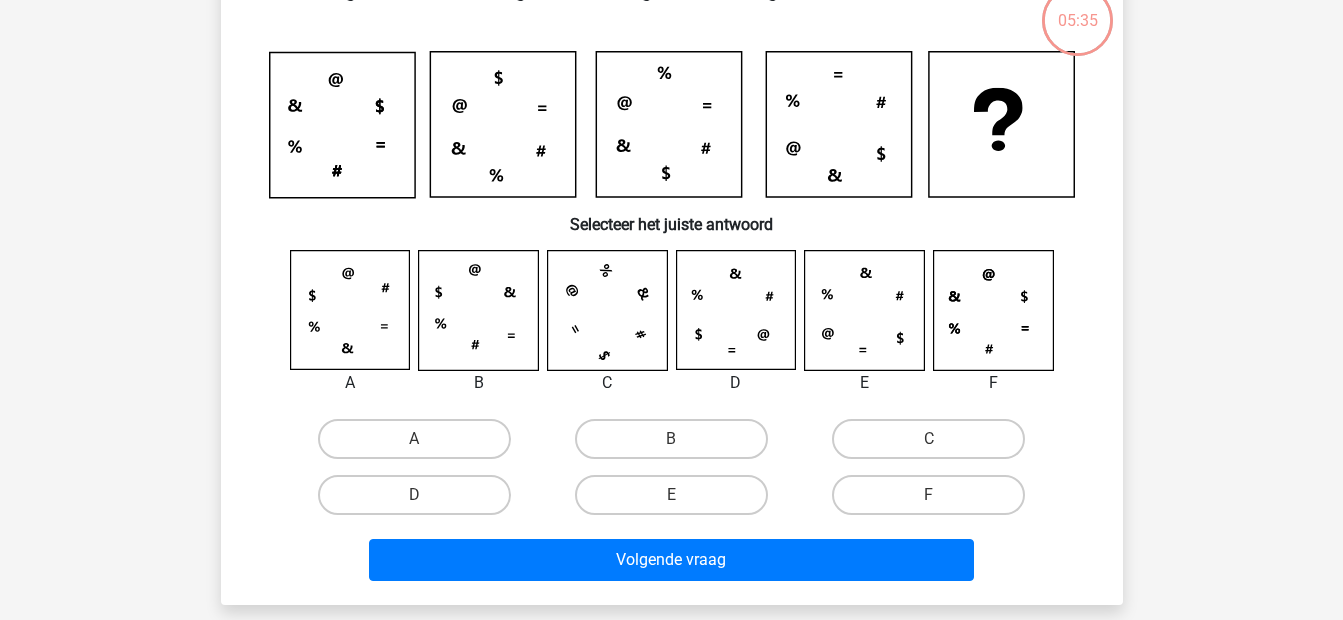 scroll, scrollTop: 92, scrollLeft: 0, axis: vertical 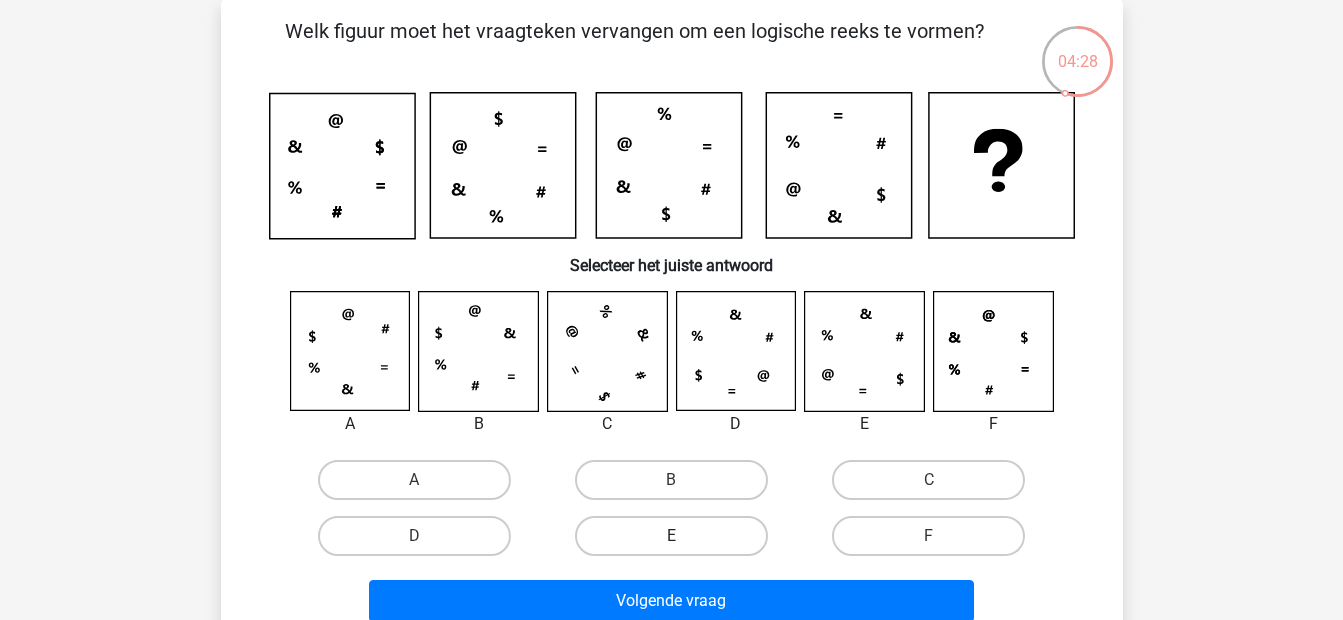 click on "E" at bounding box center (671, 536) 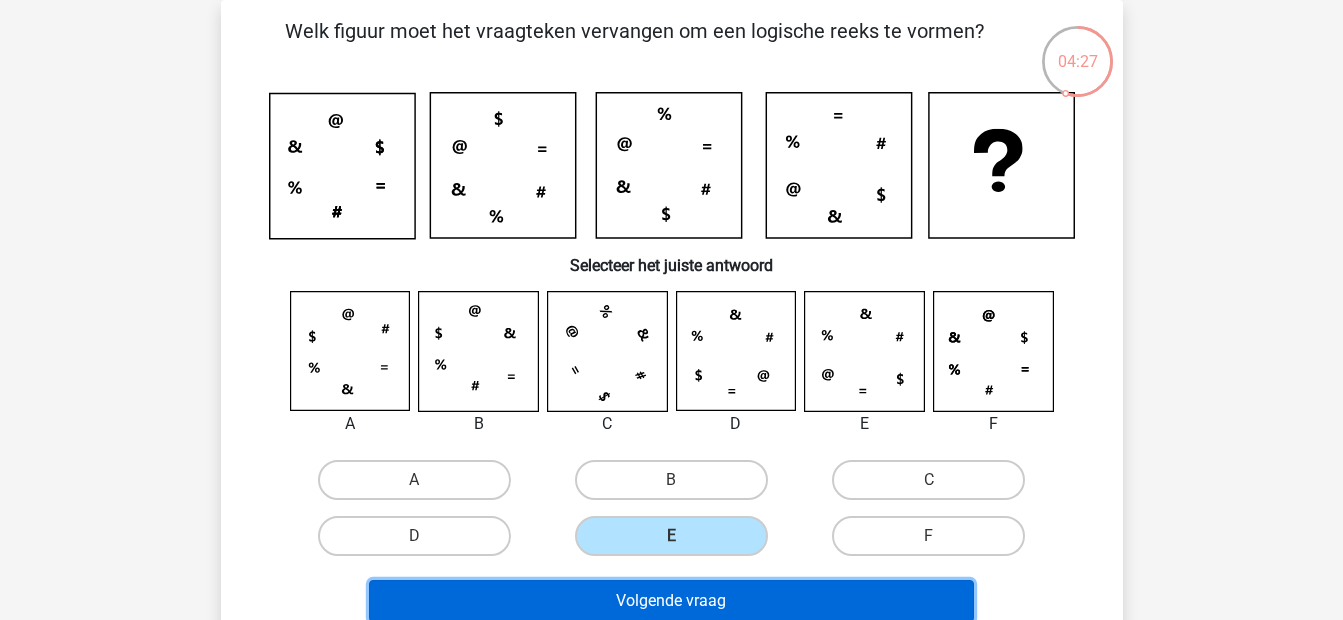 click on "Volgende vraag" at bounding box center [671, 601] 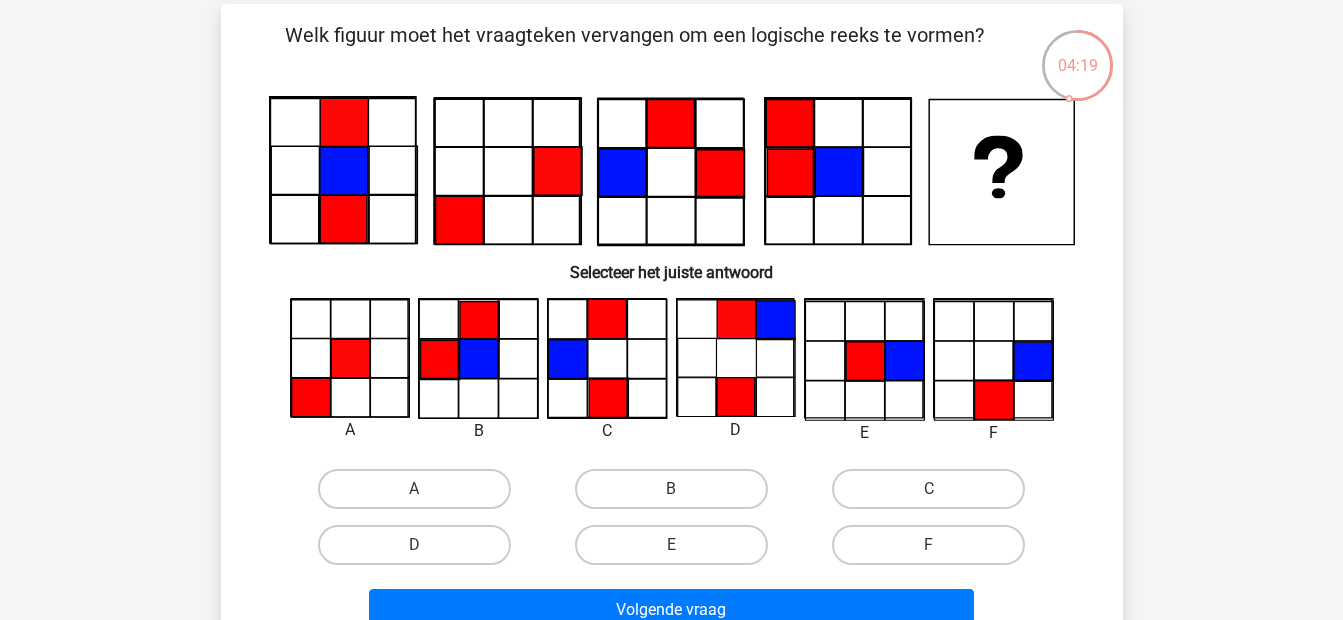scroll, scrollTop: 133, scrollLeft: 0, axis: vertical 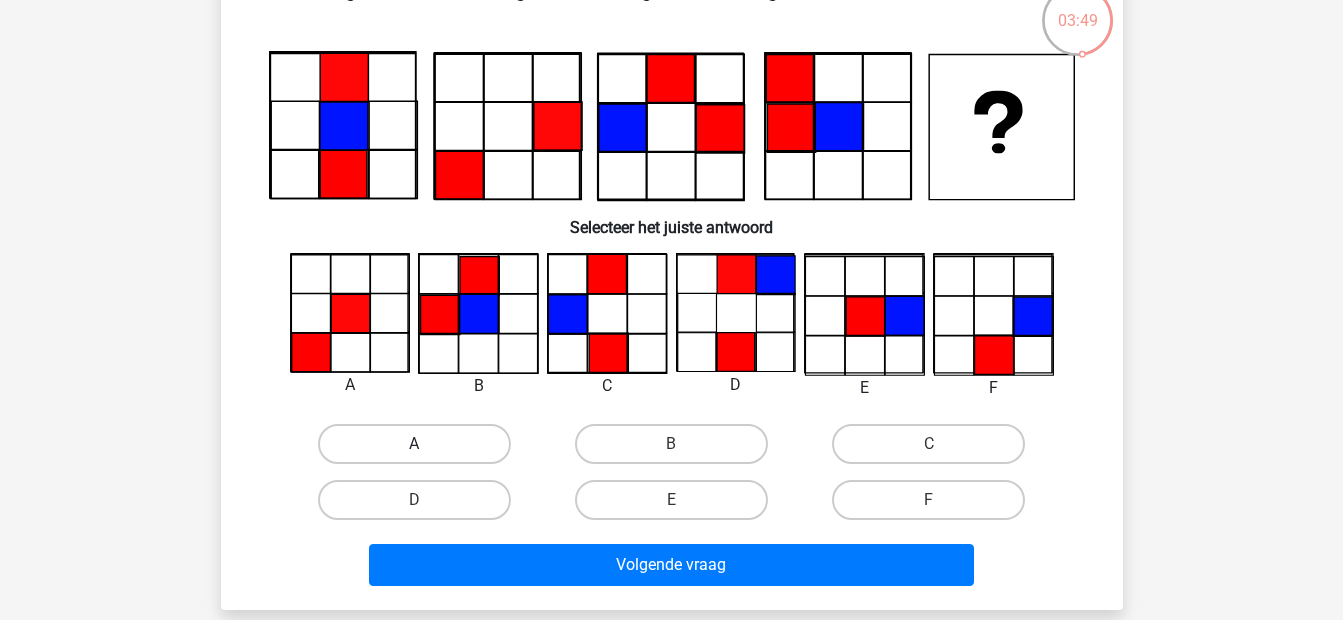 click on "A" at bounding box center [414, 444] 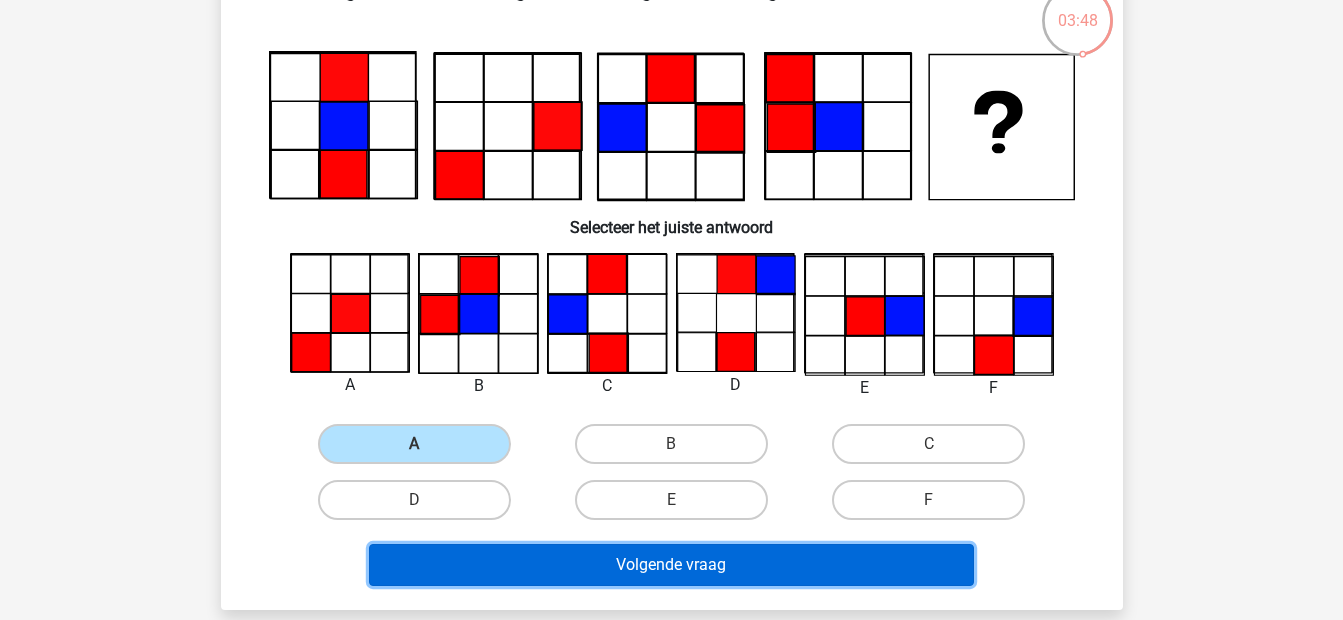 click on "Volgende vraag" at bounding box center [671, 565] 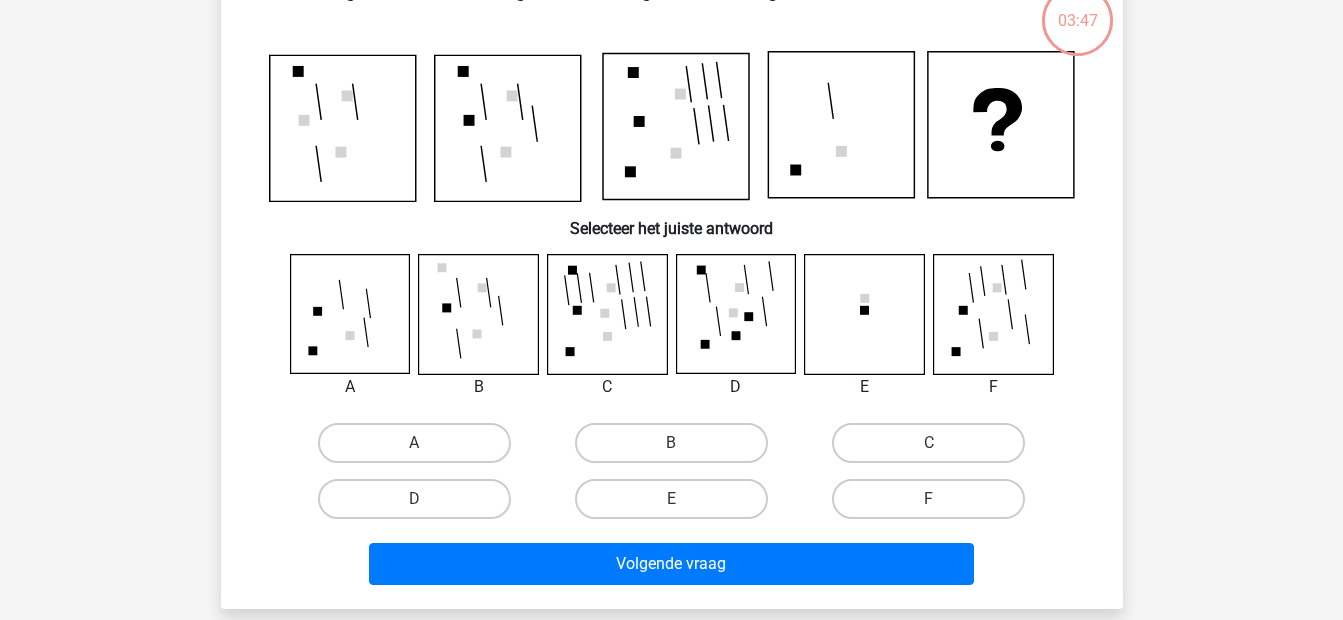 scroll, scrollTop: 92, scrollLeft: 0, axis: vertical 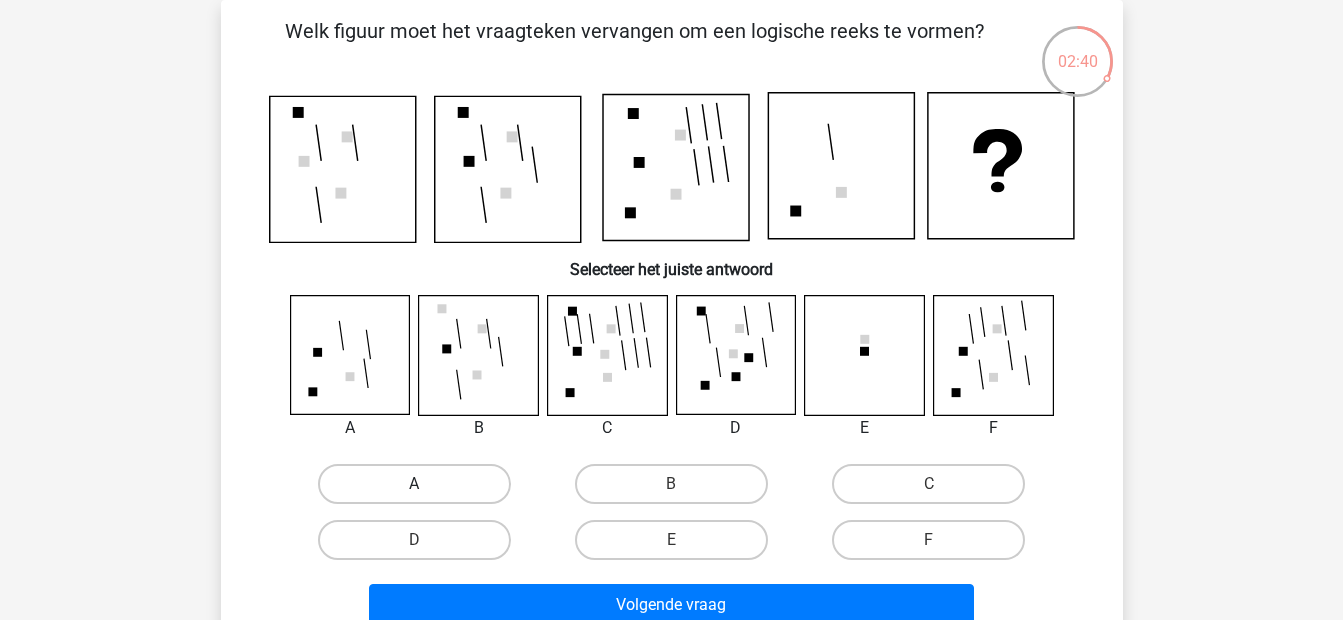 click on "A" at bounding box center [414, 484] 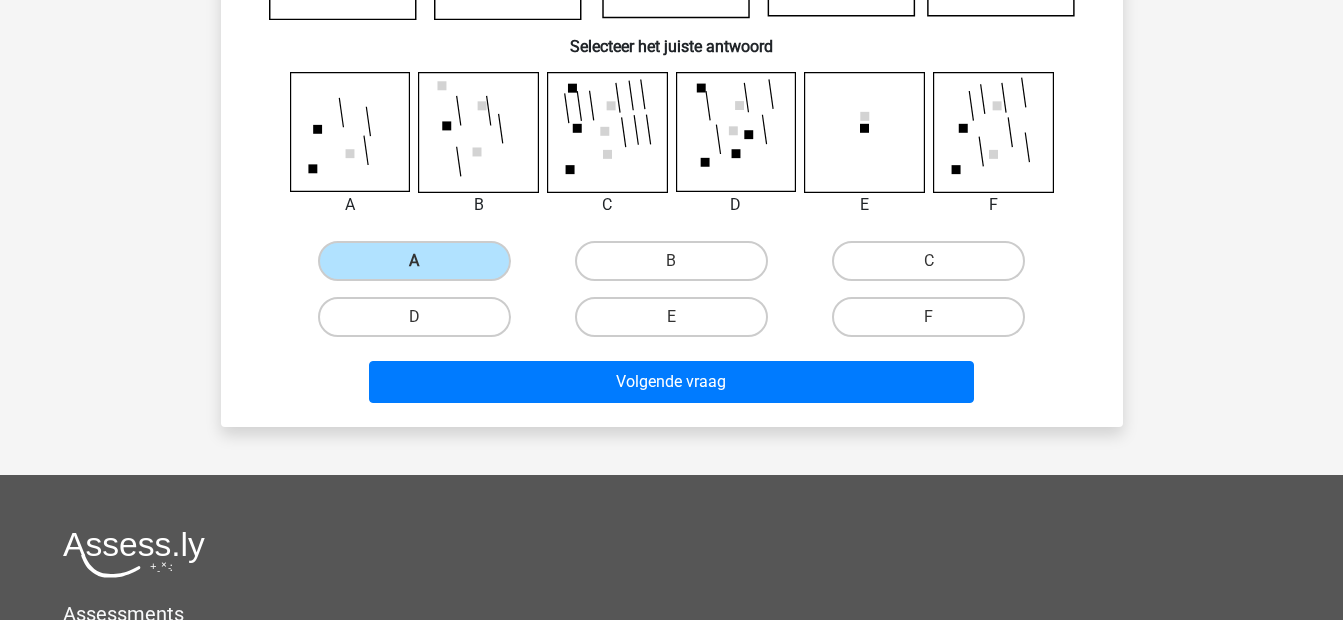 scroll, scrollTop: 359, scrollLeft: 0, axis: vertical 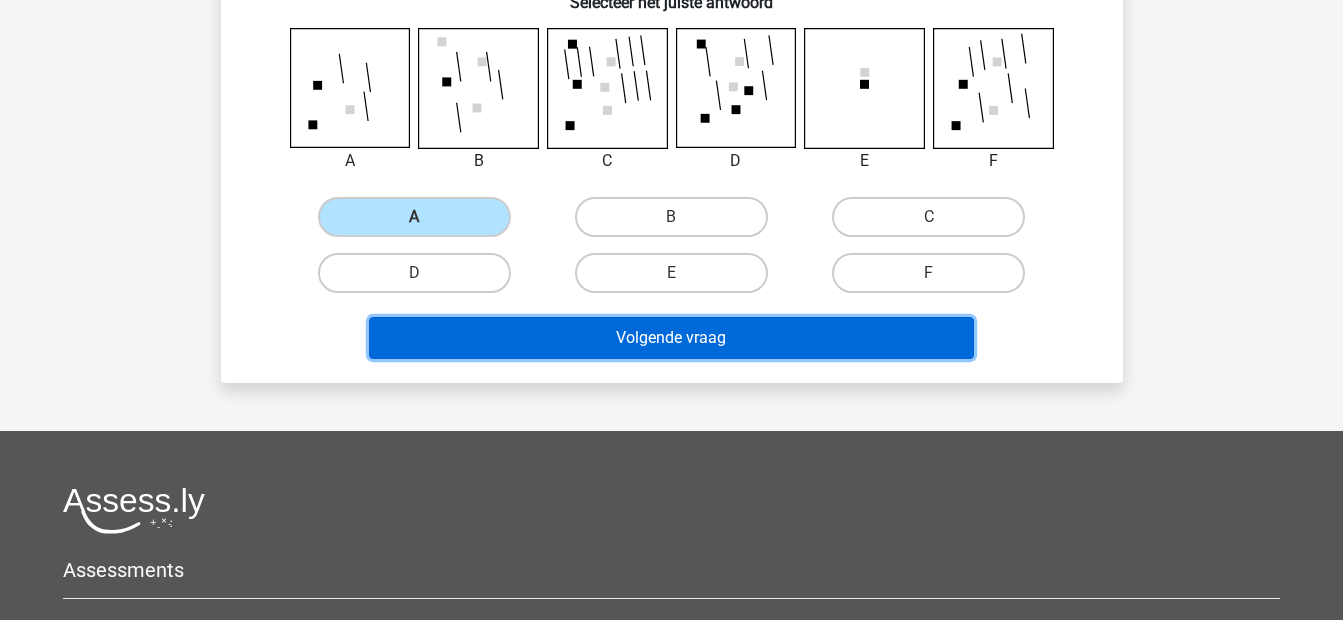click on "Volgende vraag" at bounding box center (671, 338) 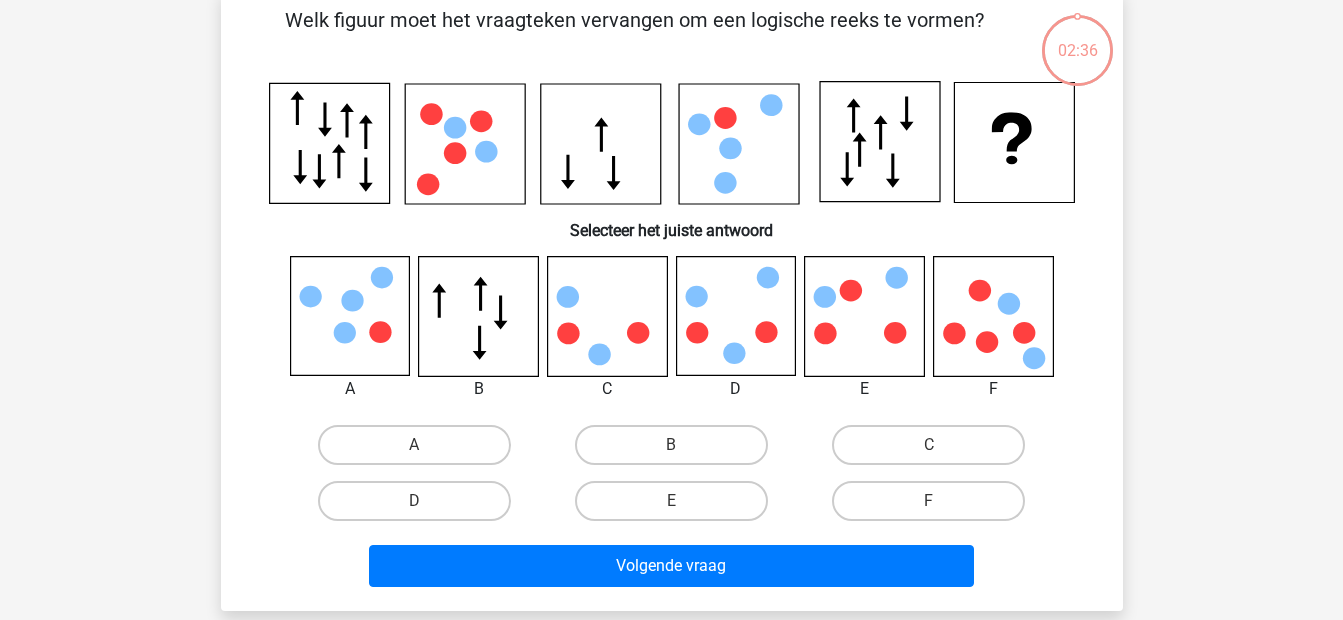 scroll, scrollTop: 92, scrollLeft: 0, axis: vertical 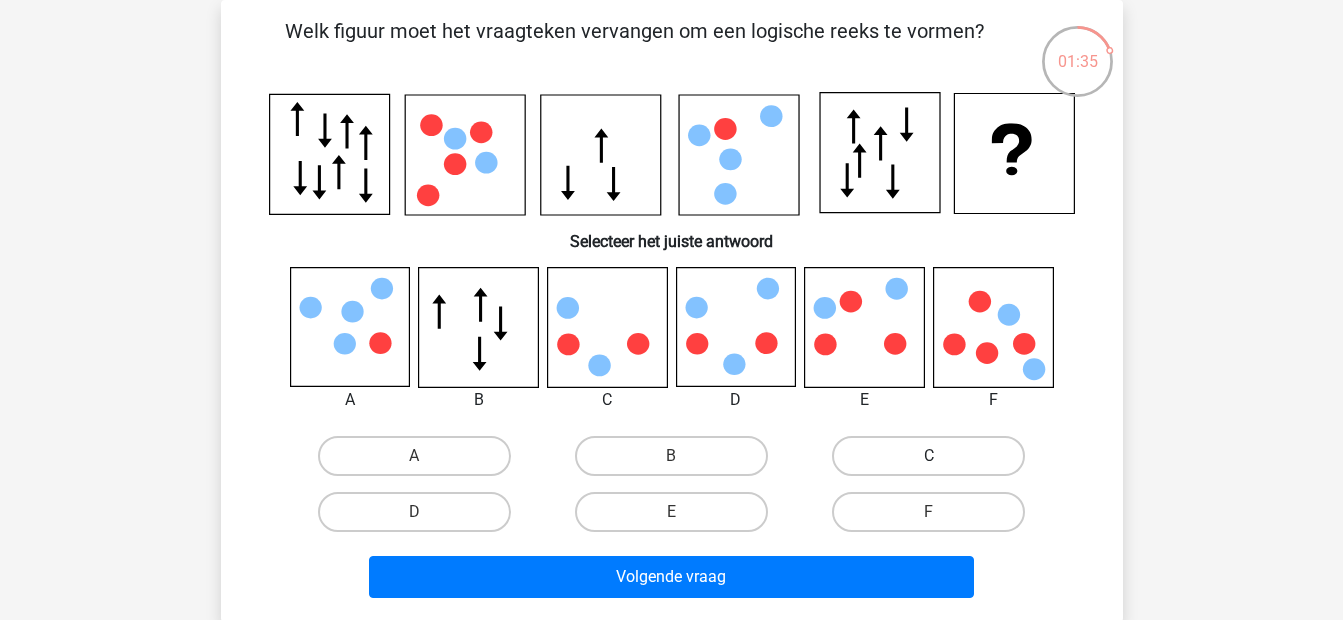 click on "C" at bounding box center [928, 456] 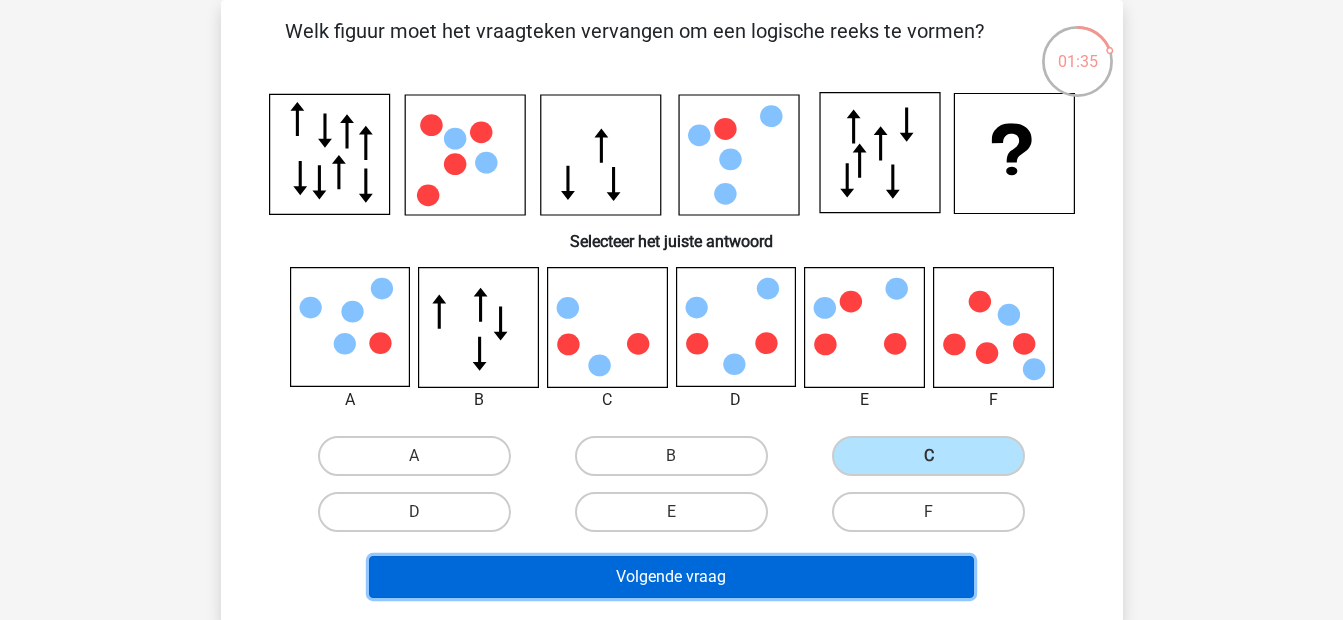 click on "Volgende vraag" at bounding box center [671, 577] 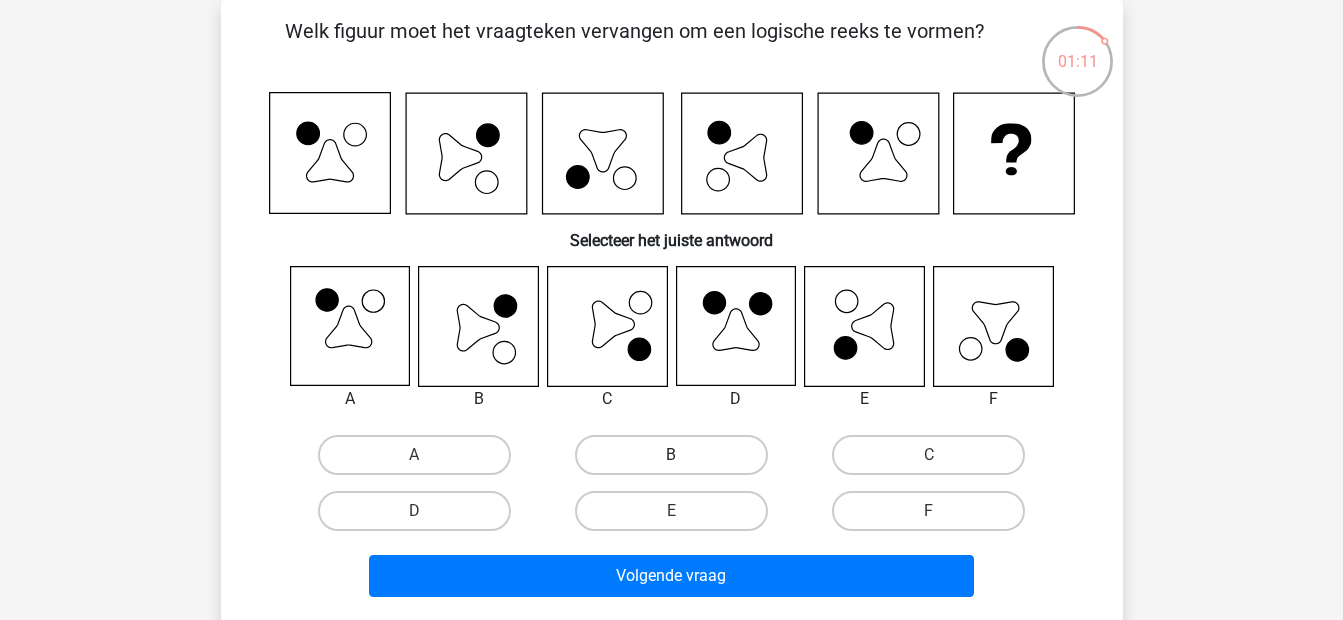 click on "B" at bounding box center [671, 455] 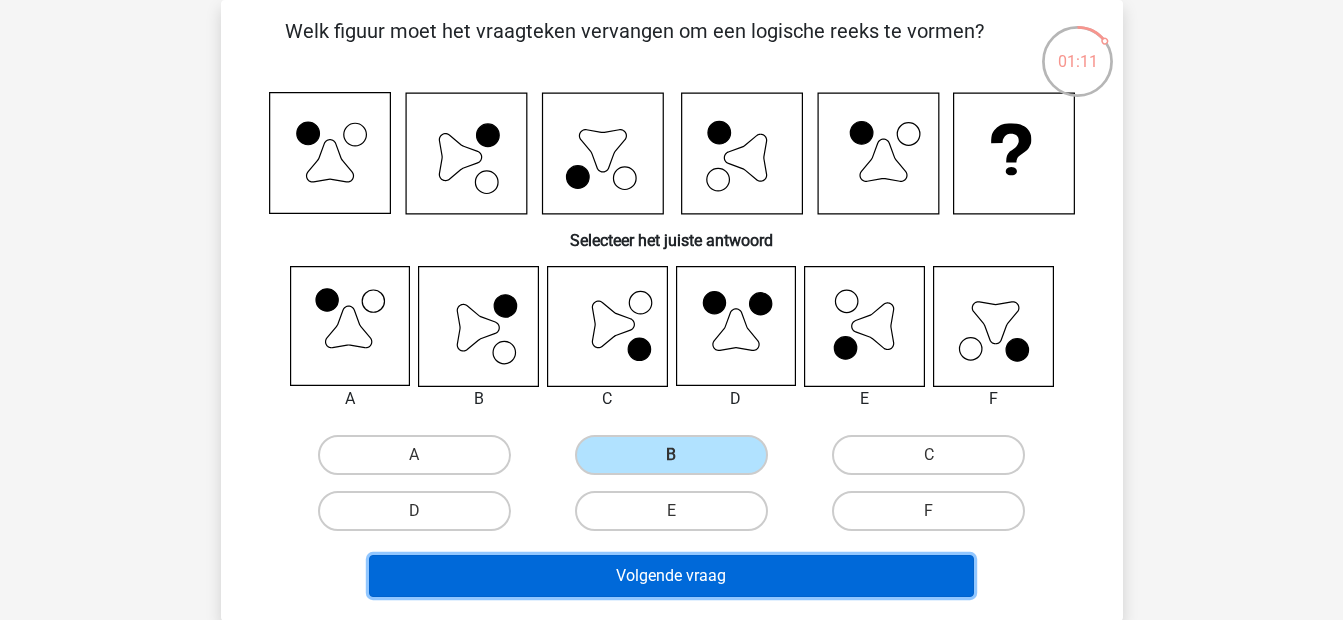 click on "Volgende vraag" at bounding box center [671, 576] 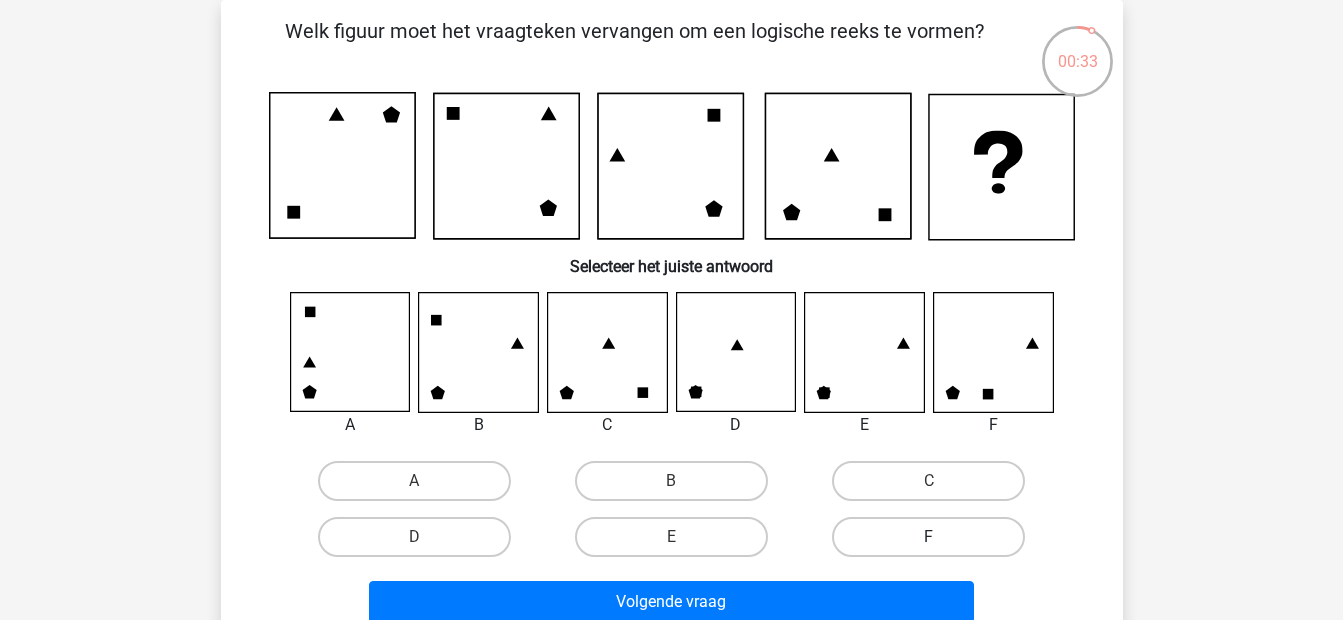 click on "F" at bounding box center (928, 537) 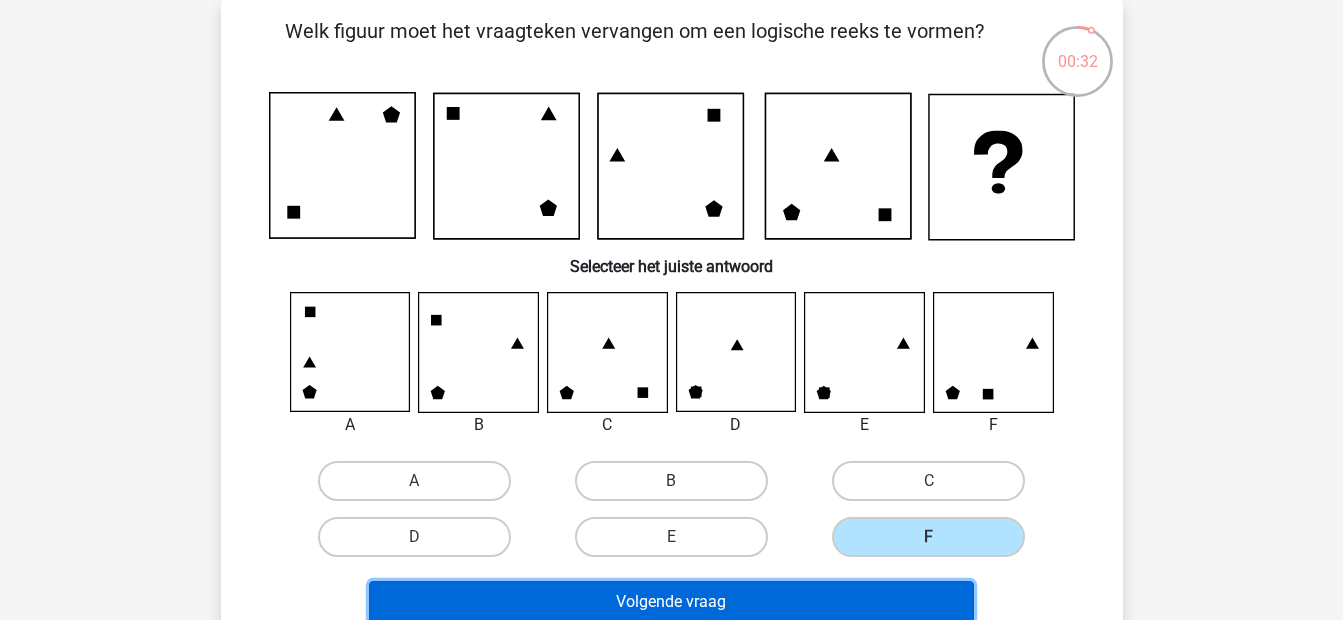 click on "Volgende vraag" at bounding box center [671, 602] 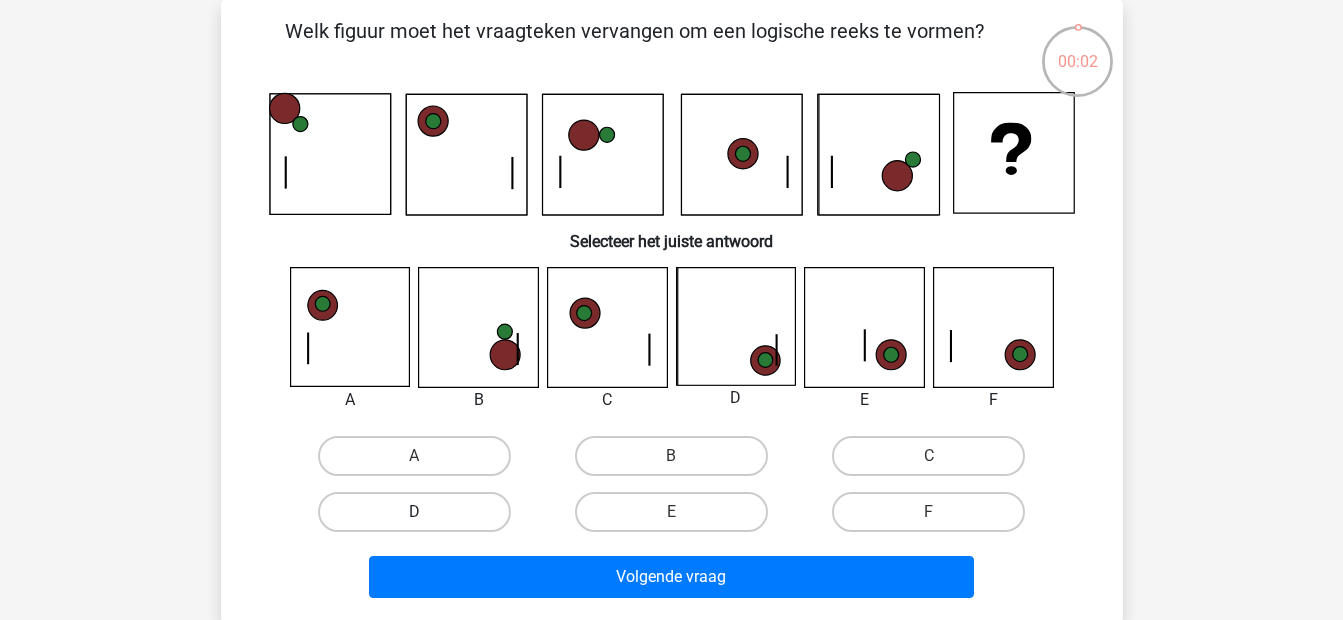 click on "D" at bounding box center [414, 512] 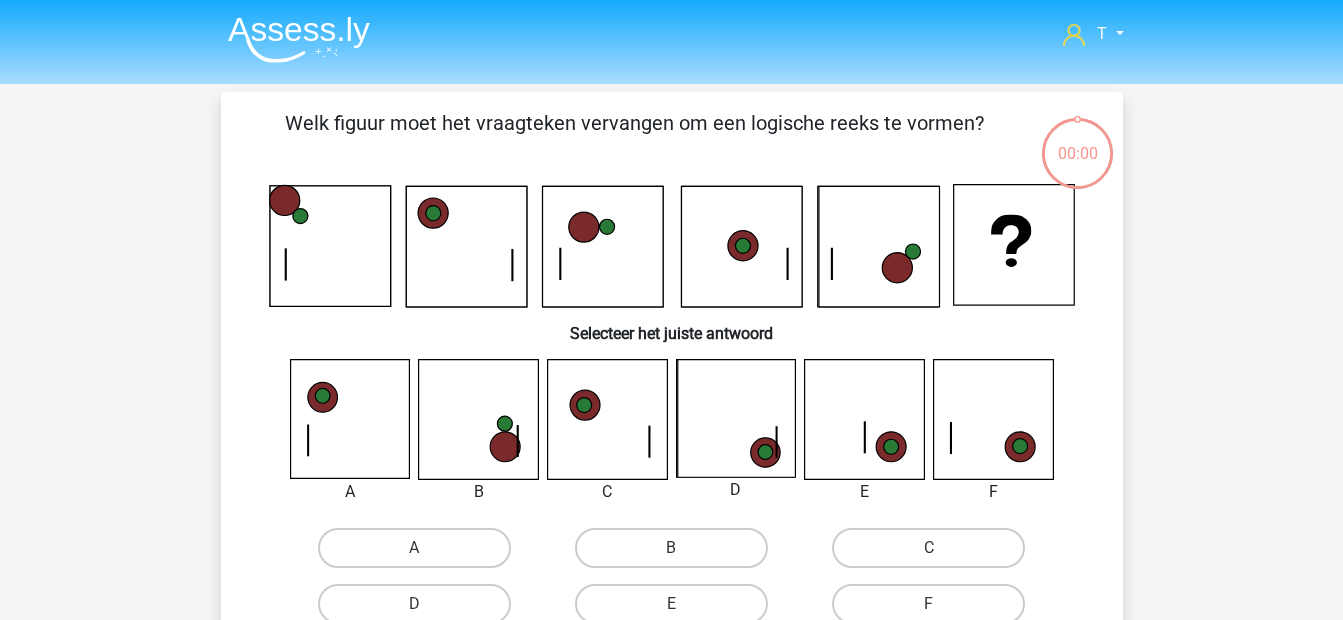 scroll, scrollTop: 92, scrollLeft: 0, axis: vertical 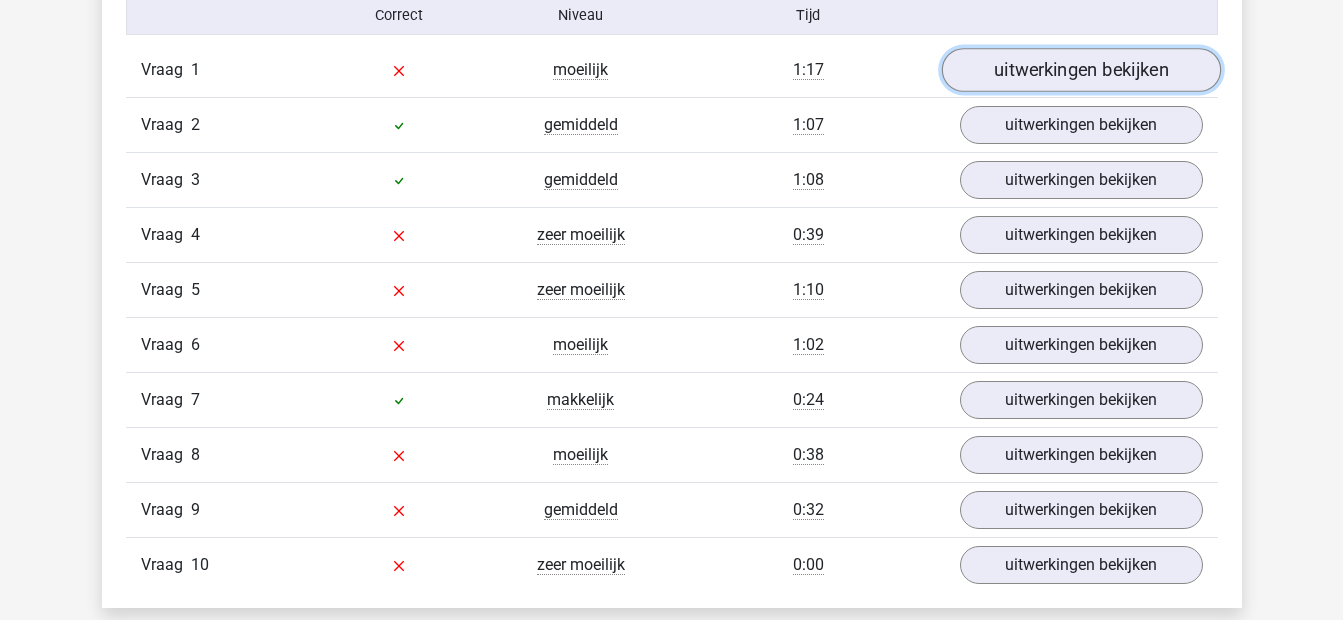 click on "uitwerkingen bekijken" at bounding box center (1080, 71) 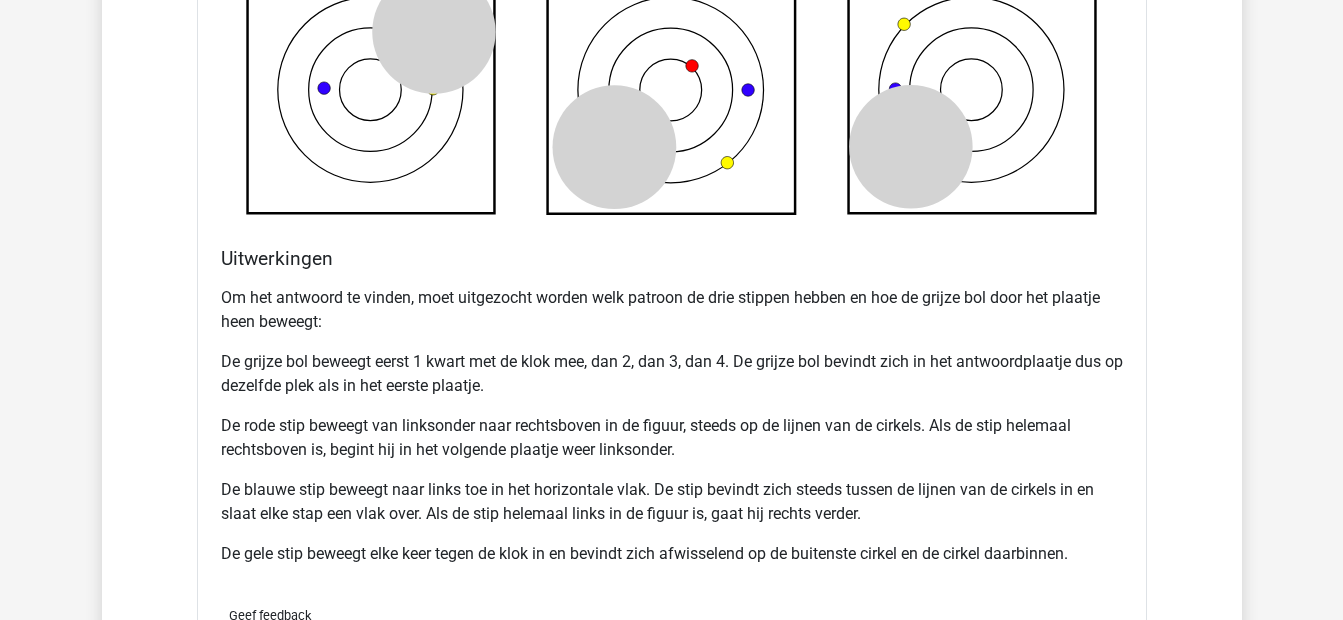 scroll, scrollTop: 2133, scrollLeft: 0, axis: vertical 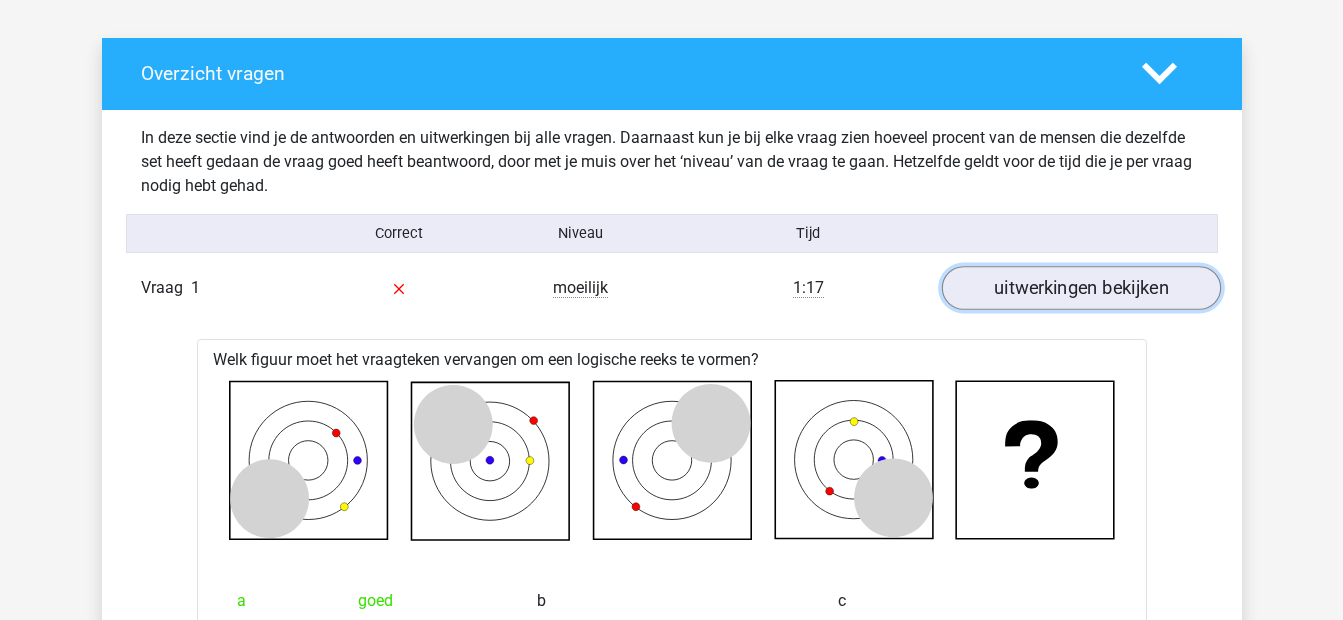 click on "uitwerkingen bekijken" at bounding box center (1080, 289) 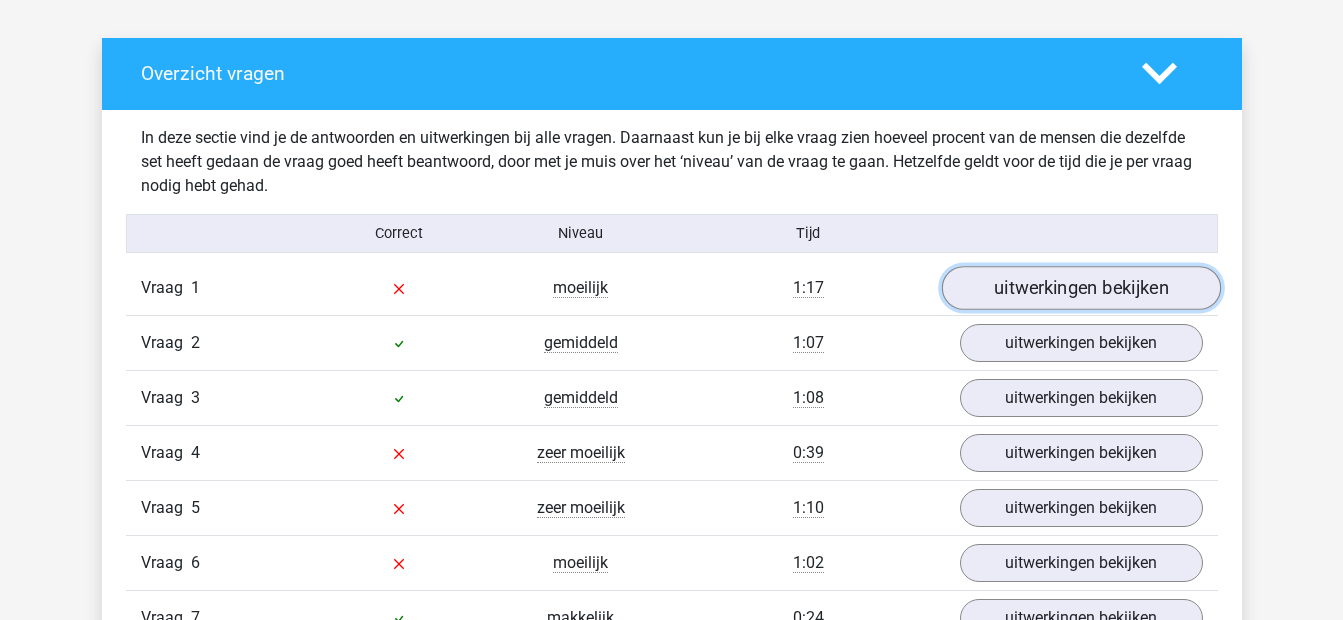 click on "uitwerkingen bekijken" at bounding box center [1080, 289] 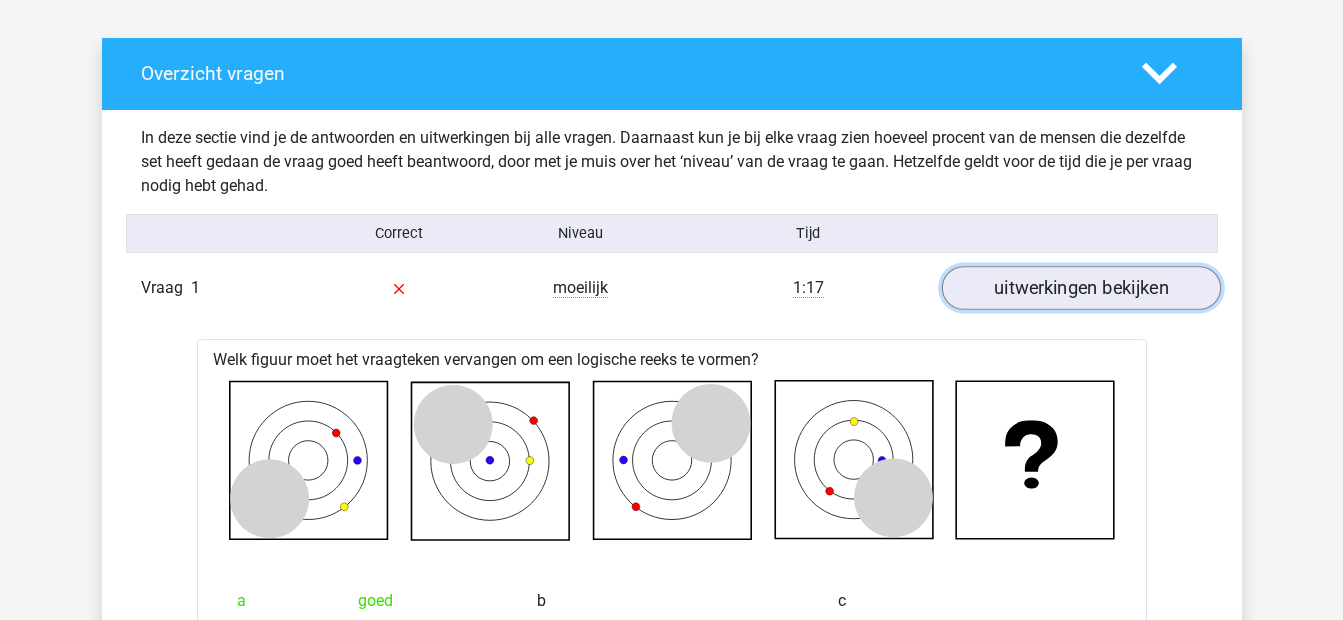 click on "uitwerkingen bekijken" at bounding box center [1080, 289] 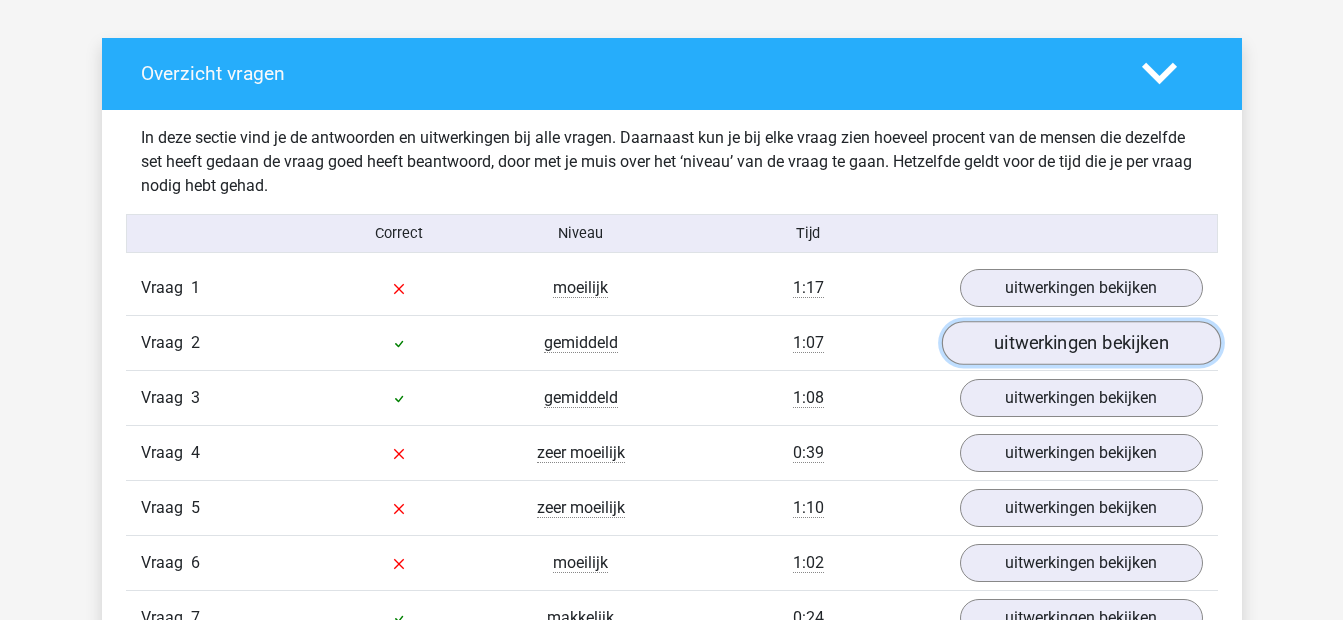 click on "uitwerkingen bekijken" at bounding box center [1080, 344] 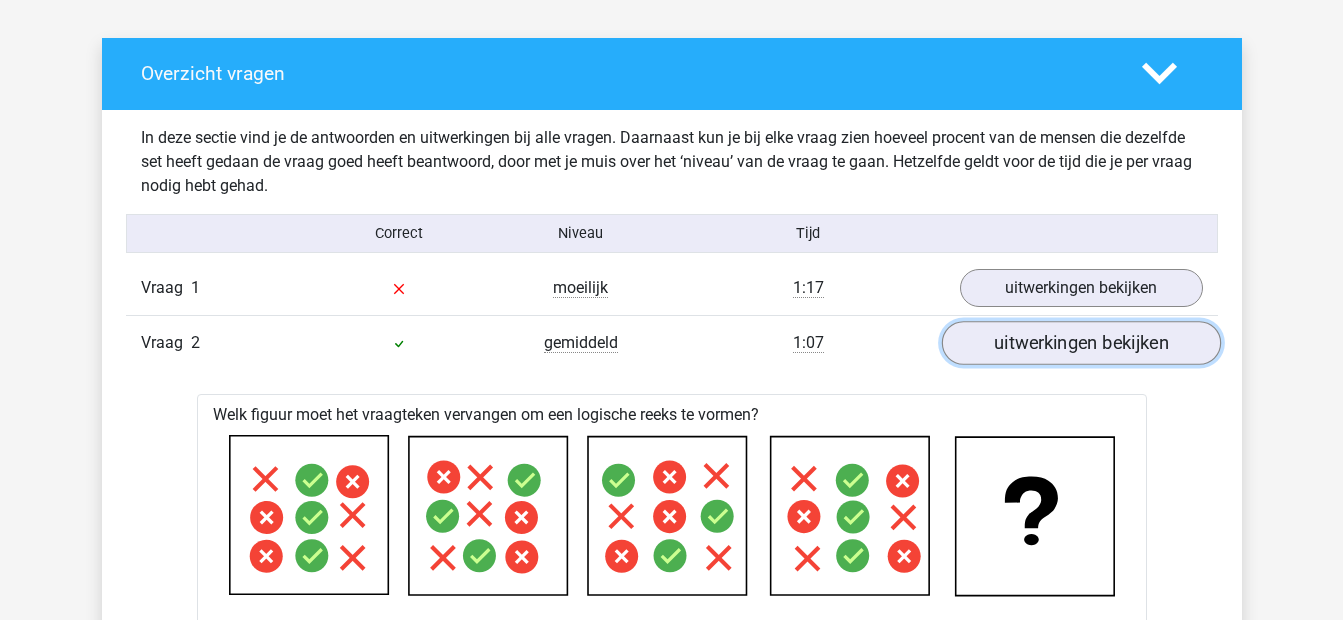 click on "uitwerkingen bekijken" at bounding box center (1080, 344) 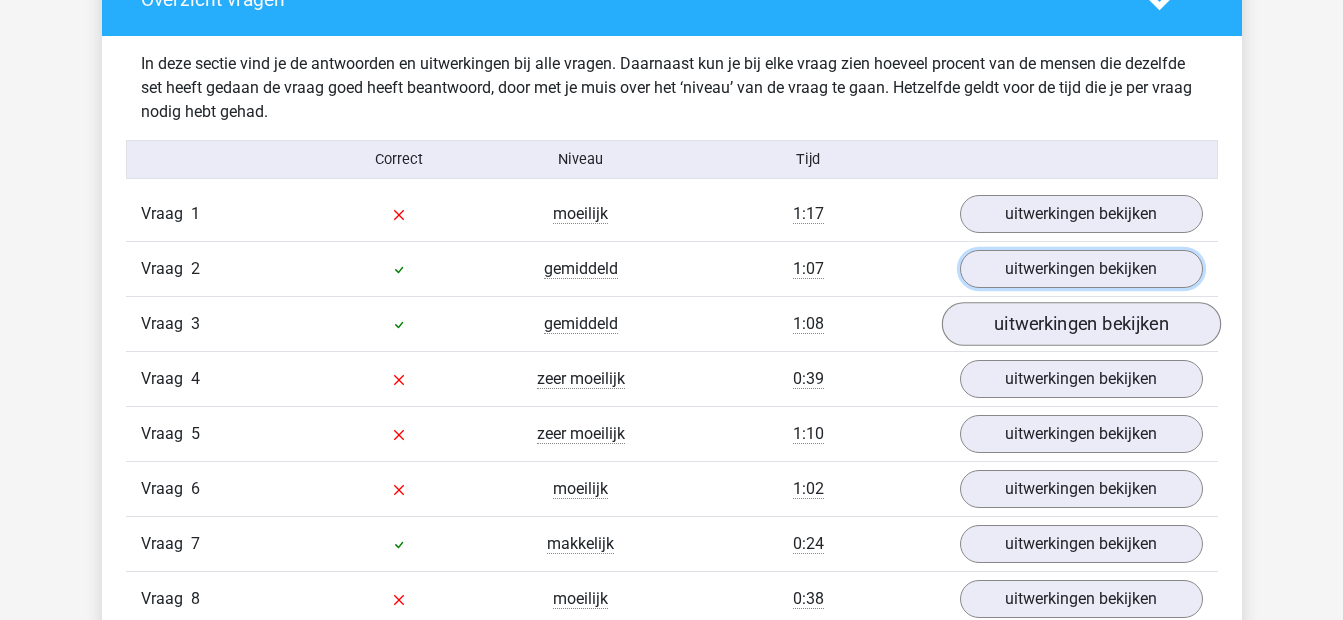 scroll, scrollTop: 1248, scrollLeft: 0, axis: vertical 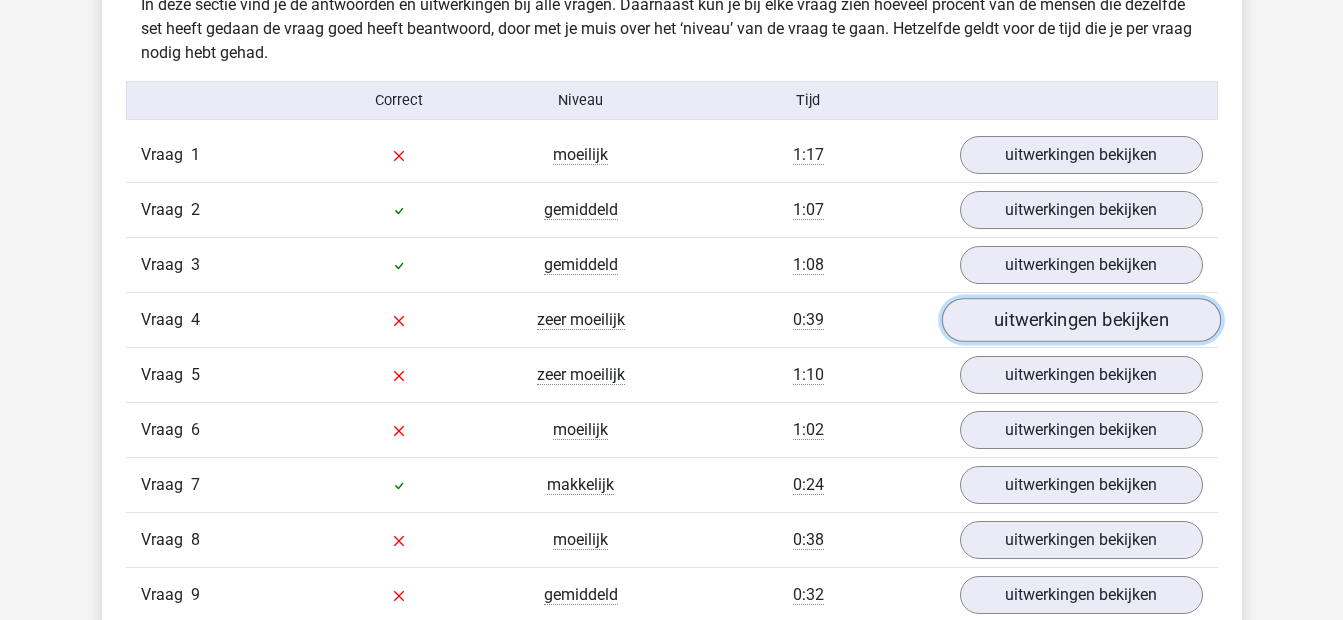 click on "uitwerkingen bekijken" at bounding box center [1080, 321] 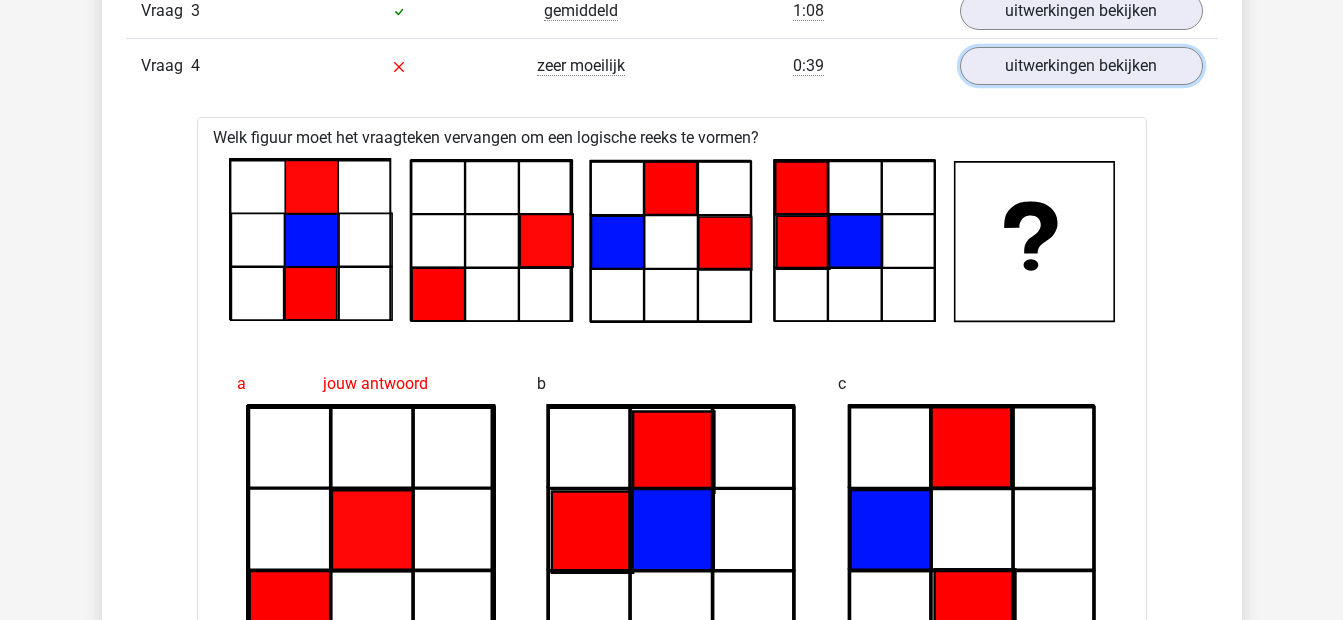 scroll, scrollTop: 1450, scrollLeft: 0, axis: vertical 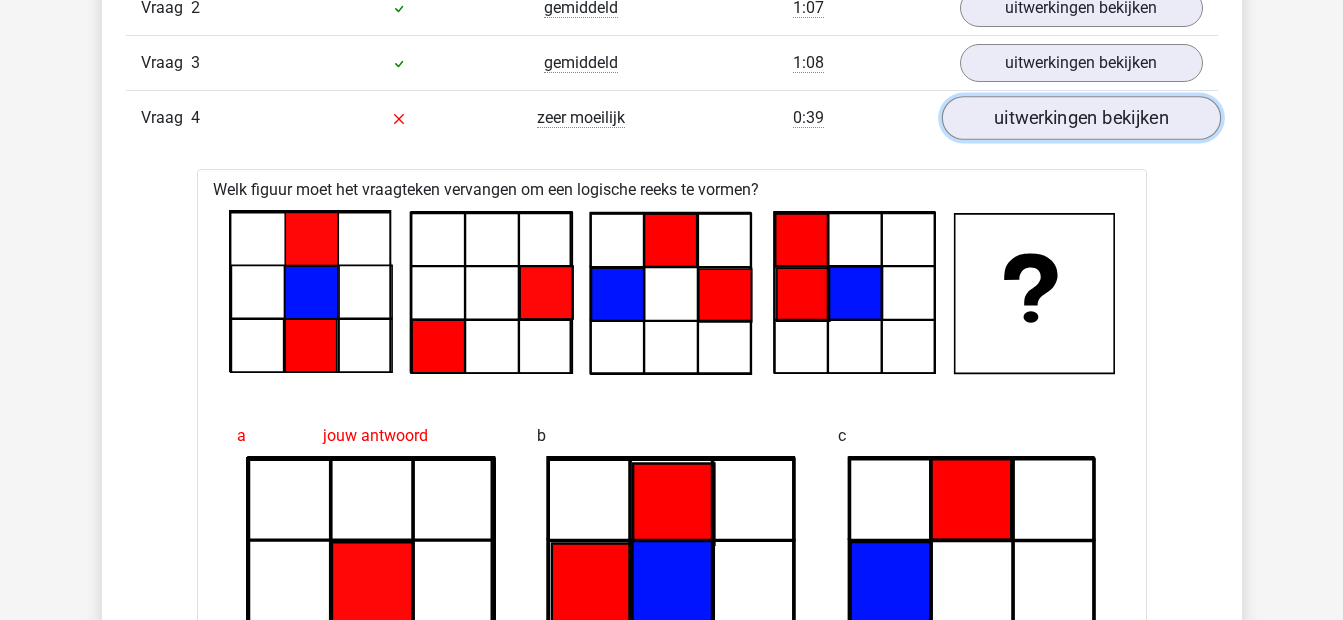 click on "uitwerkingen bekijken" at bounding box center [1080, 119] 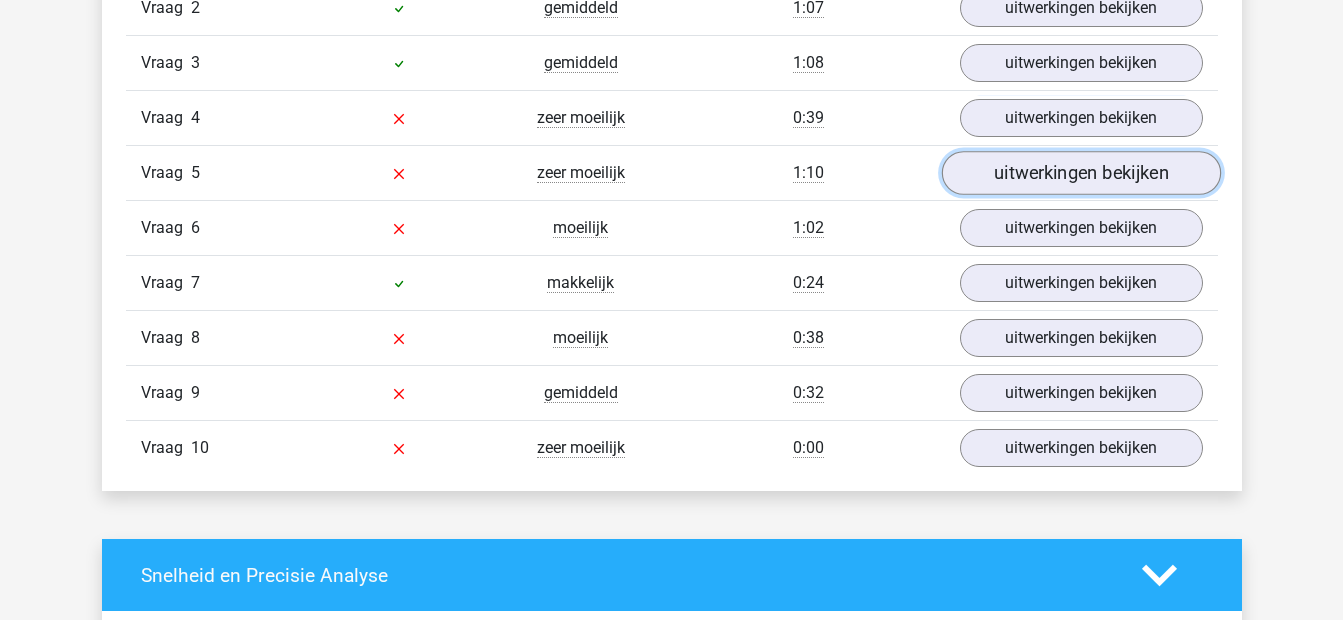 click on "uitwerkingen bekijken" at bounding box center (1080, 174) 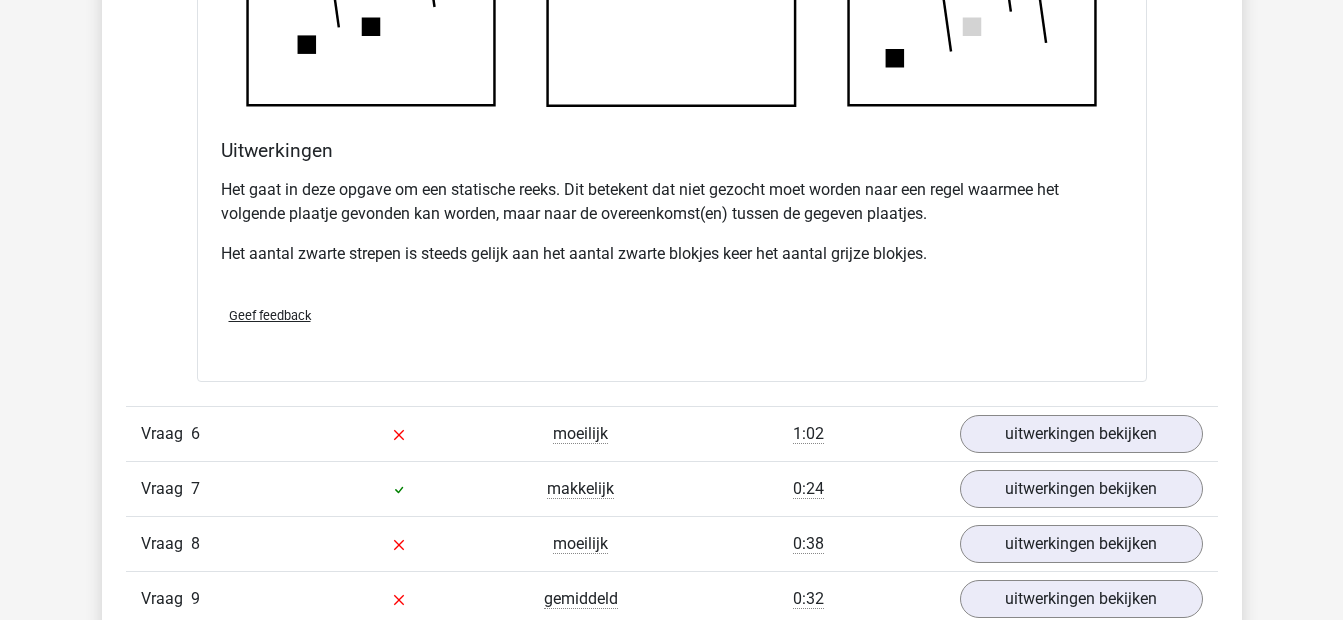 scroll, scrollTop: 2383, scrollLeft: 0, axis: vertical 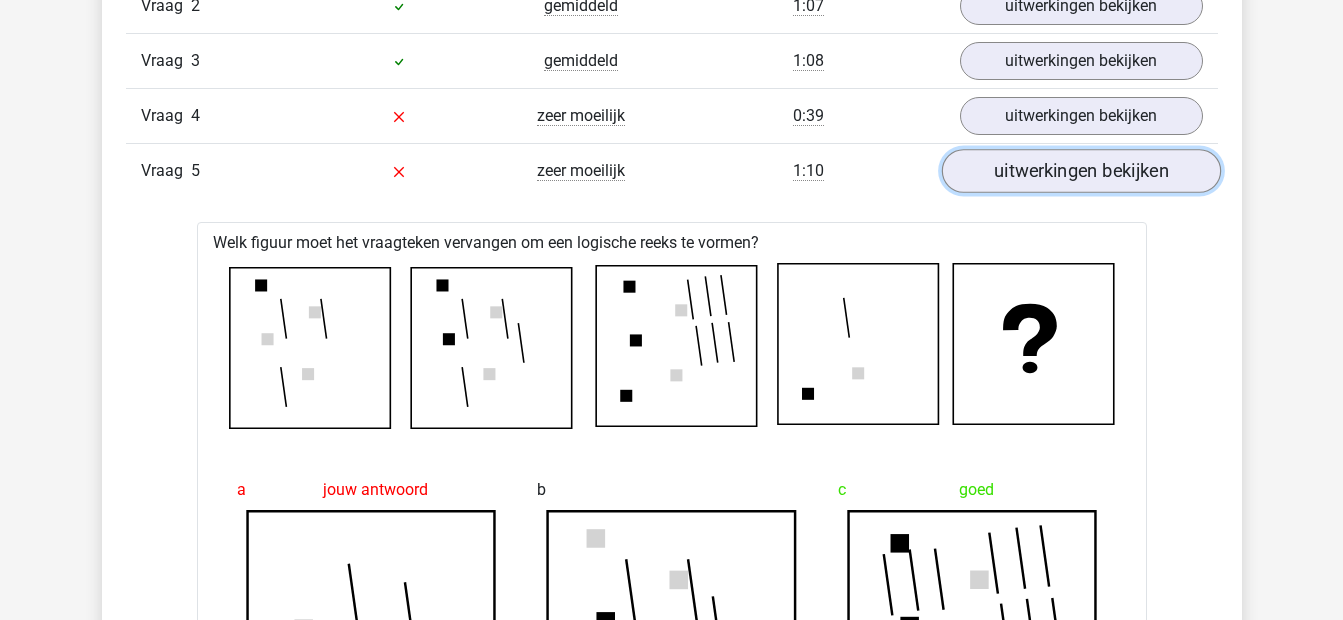 click on "uitwerkingen bekijken" at bounding box center (1080, 172) 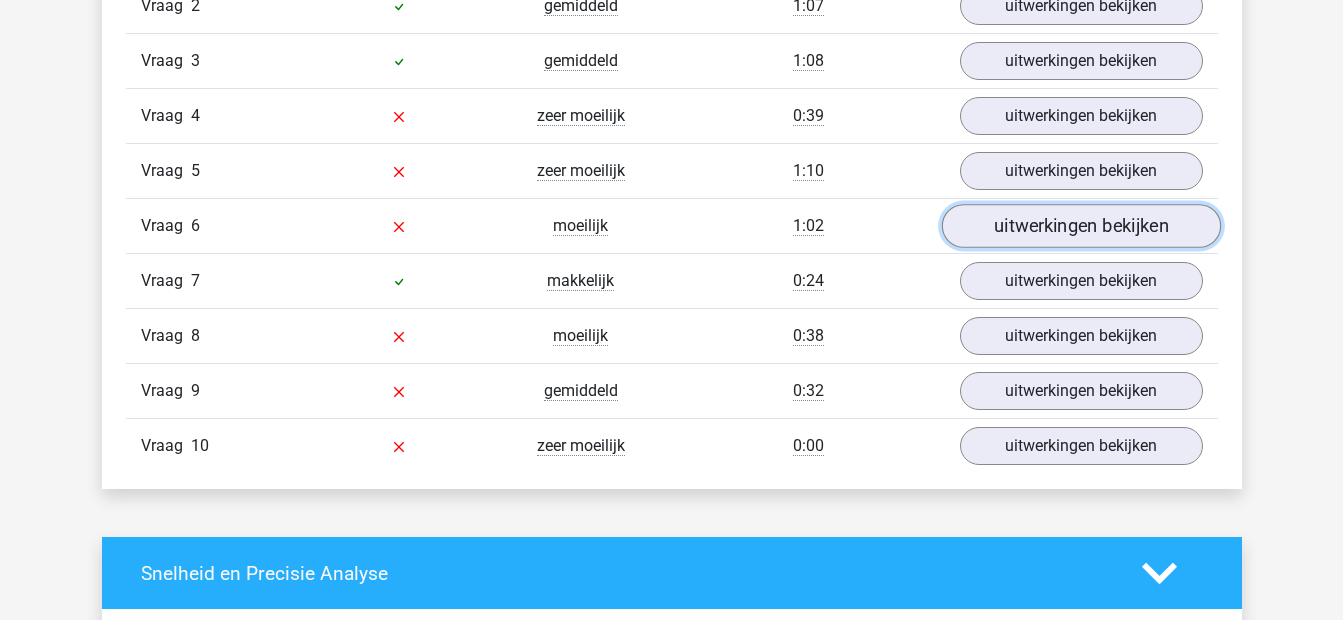 click on "uitwerkingen bekijken" at bounding box center (1080, 227) 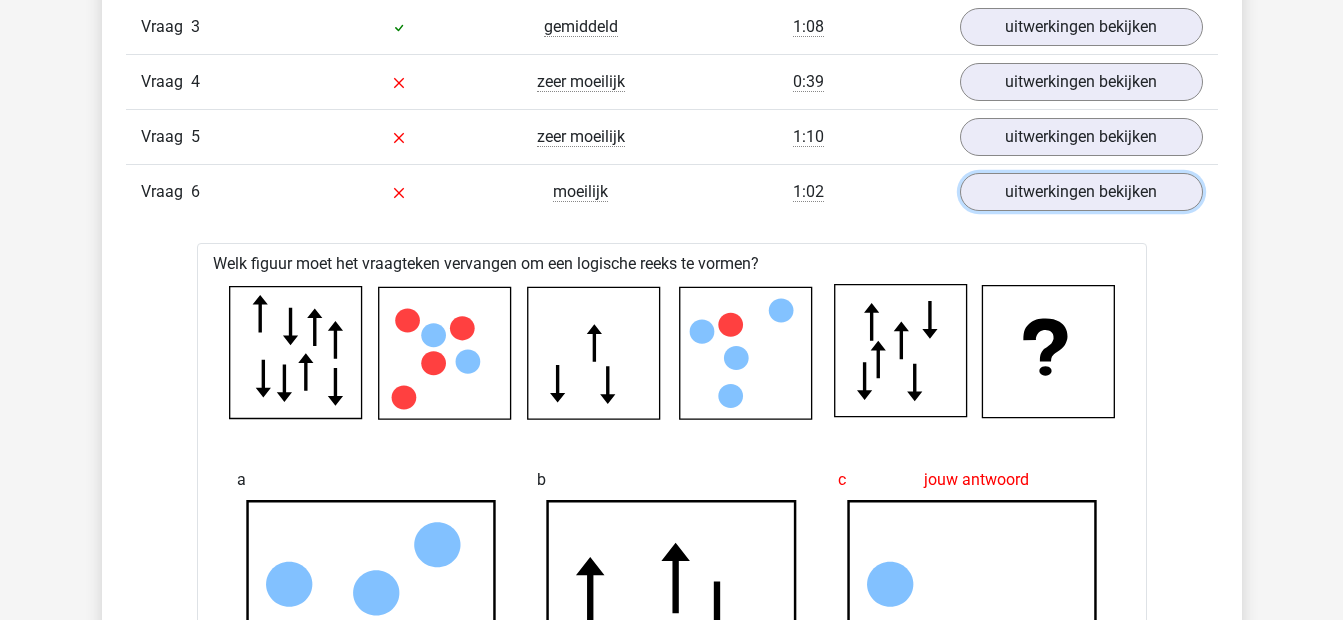 scroll, scrollTop: 1495, scrollLeft: 0, axis: vertical 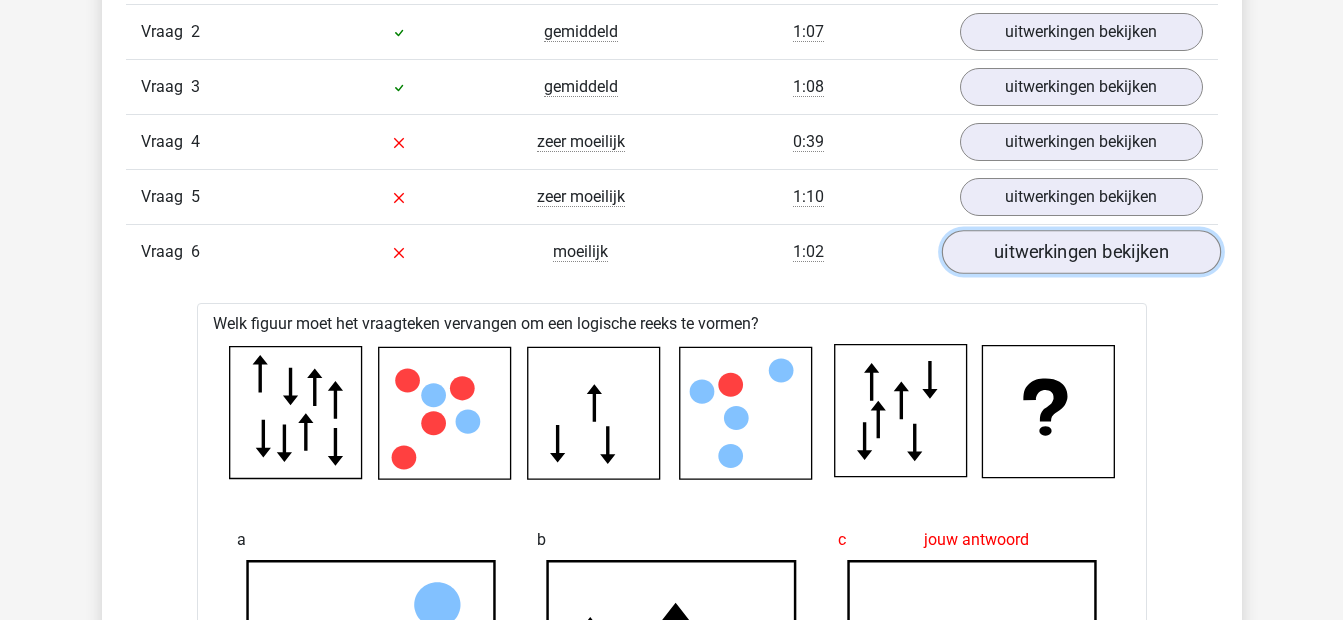 click on "uitwerkingen bekijken" at bounding box center (1080, 253) 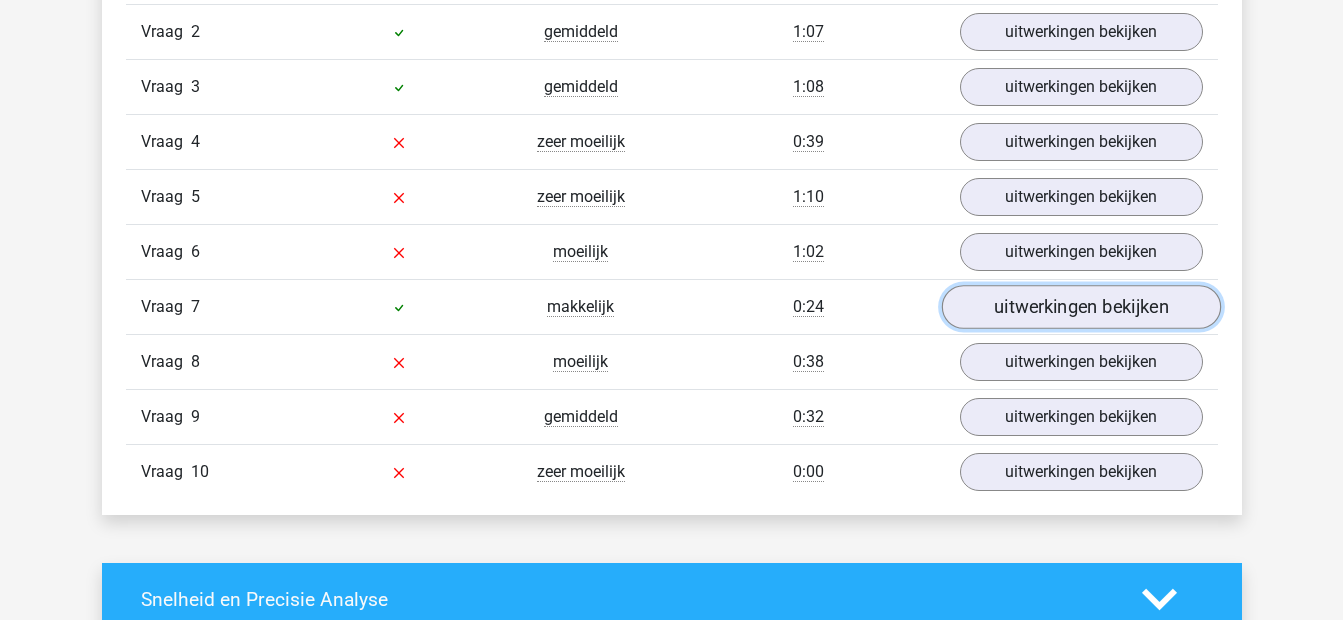 click on "uitwerkingen bekijken" at bounding box center [1080, 308] 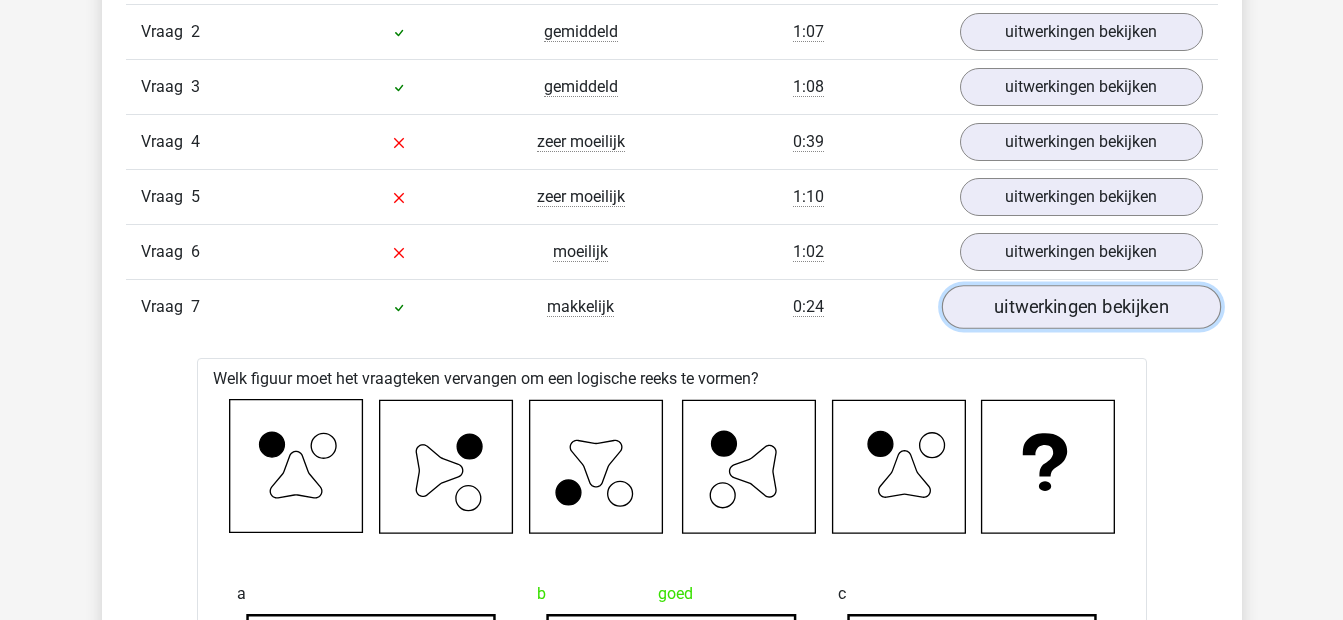 click on "uitwerkingen bekijken" at bounding box center [1080, 308] 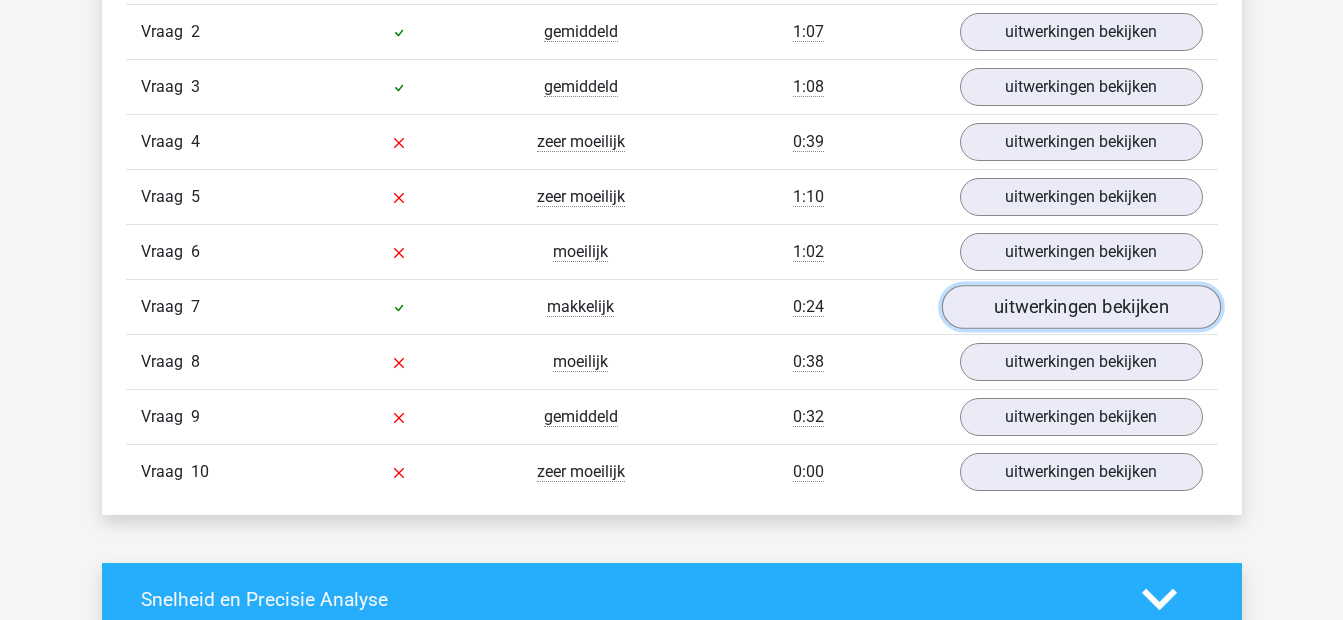 click on "uitwerkingen bekijken" at bounding box center [1080, 308] 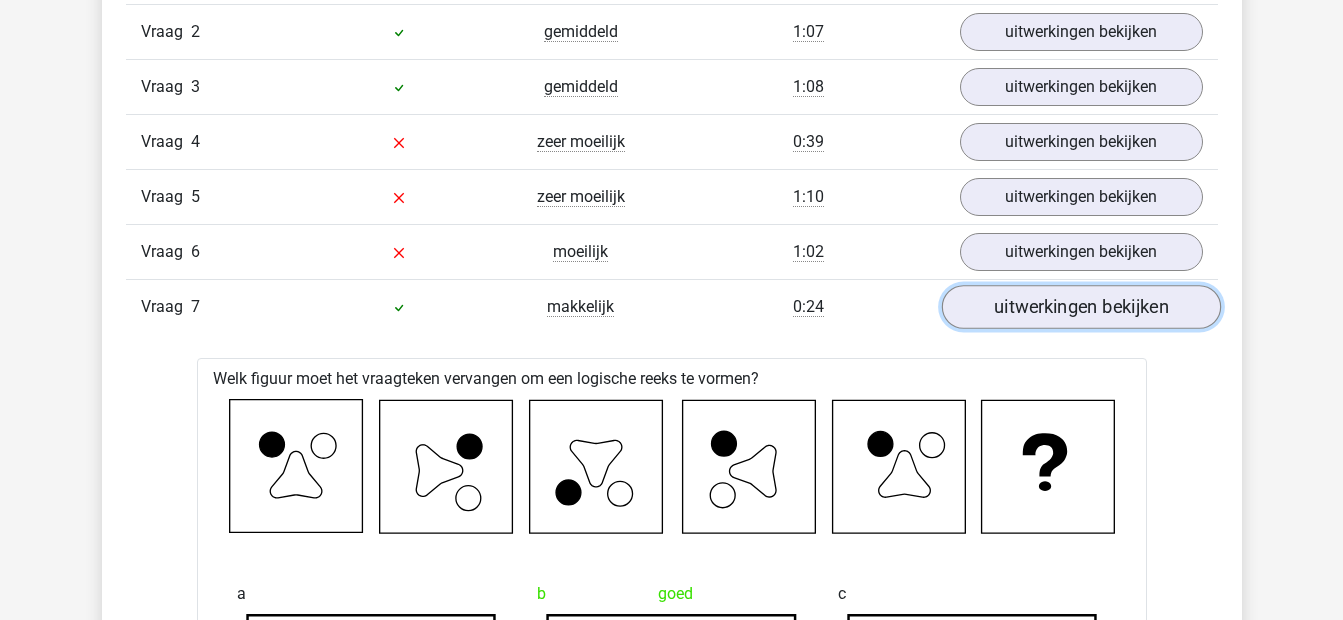 click on "uitwerkingen bekijken" at bounding box center [1080, 308] 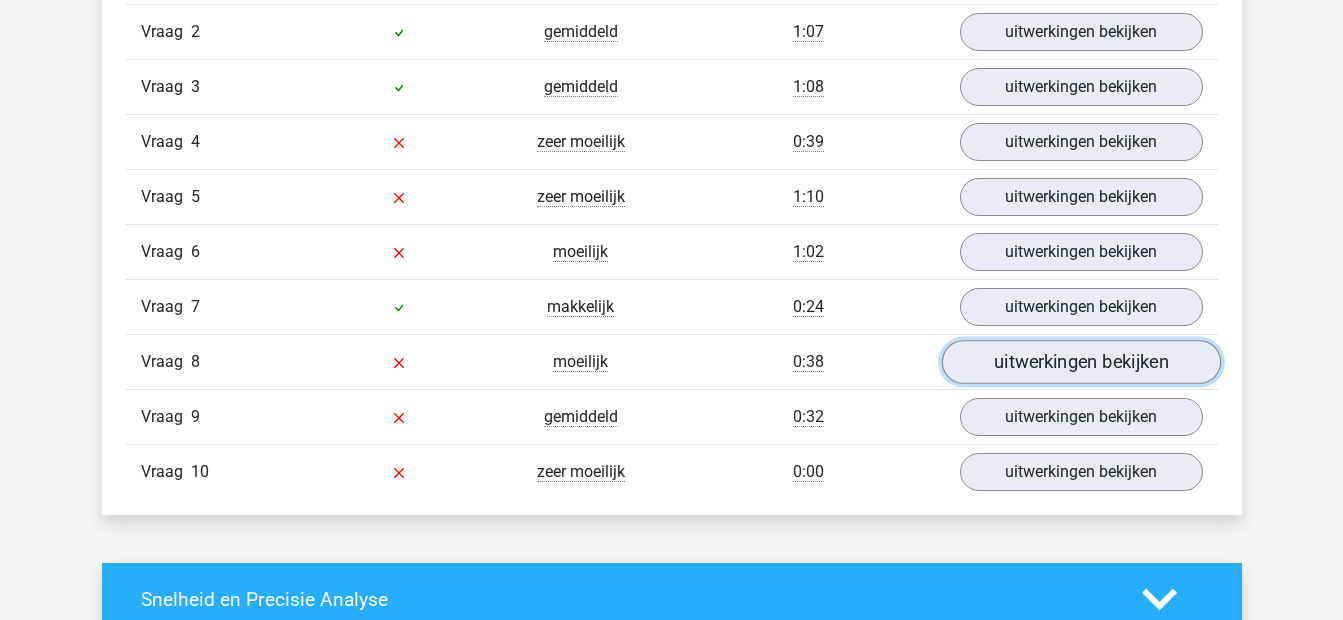 click on "uitwerkingen bekijken" at bounding box center (1080, 363) 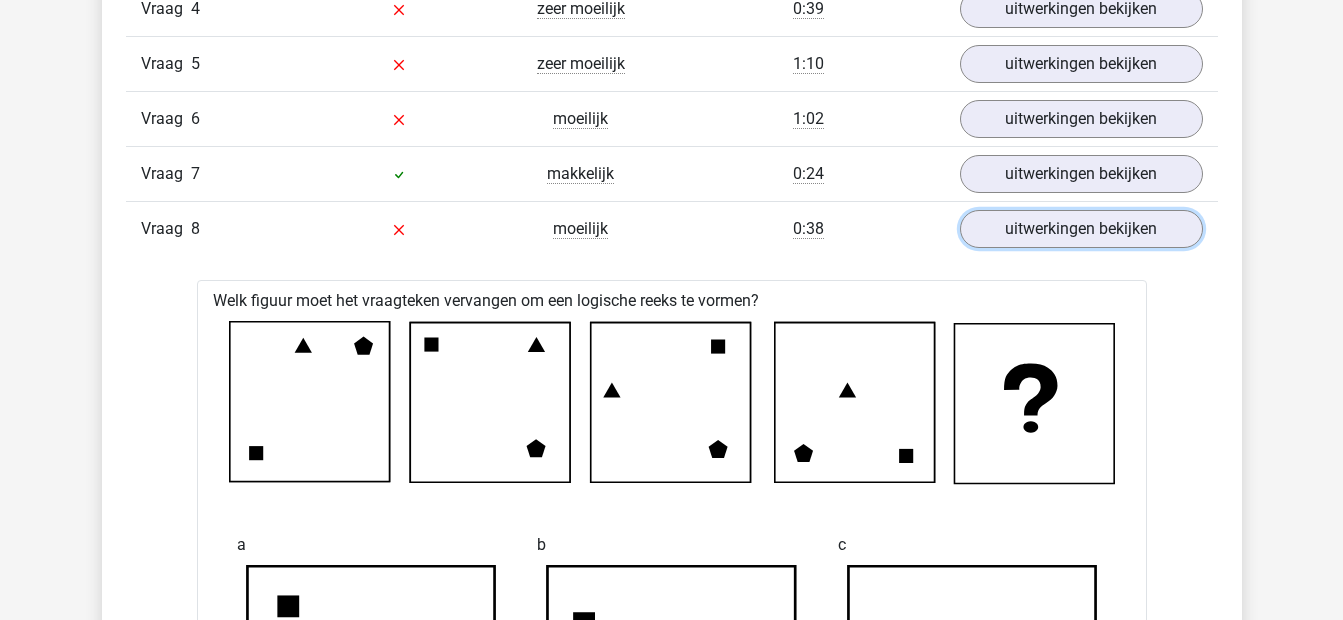 scroll, scrollTop: 1560, scrollLeft: 0, axis: vertical 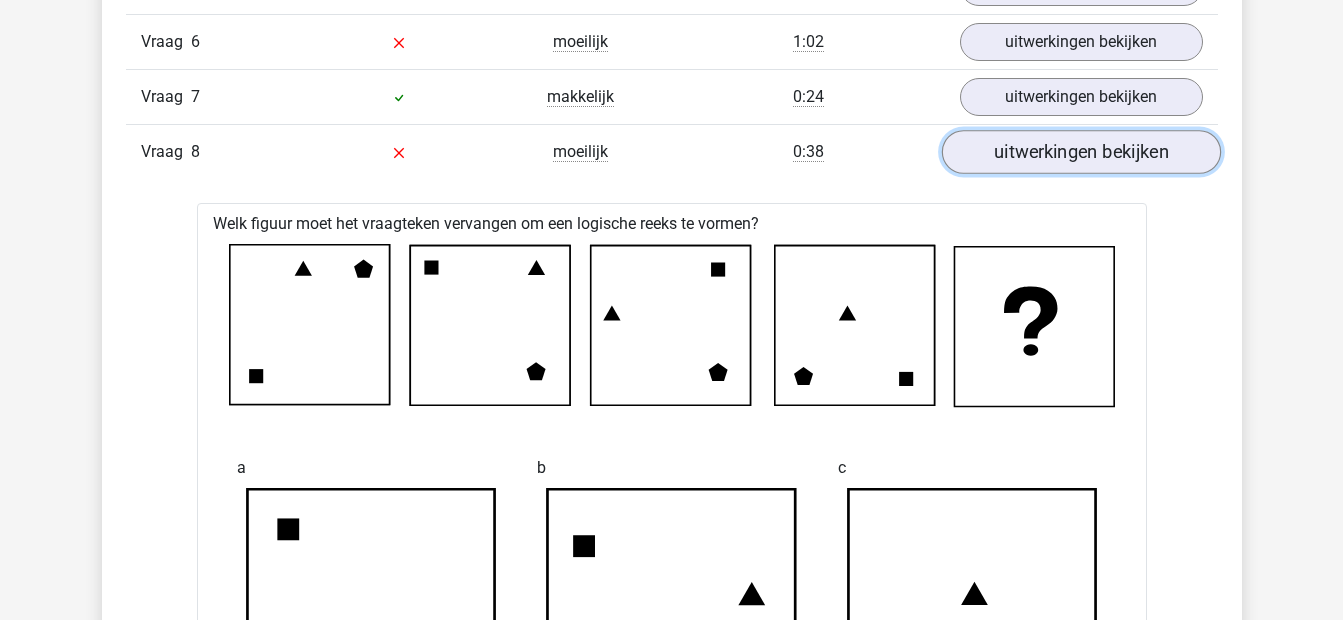 click on "uitwerkingen bekijken" at bounding box center [1080, 153] 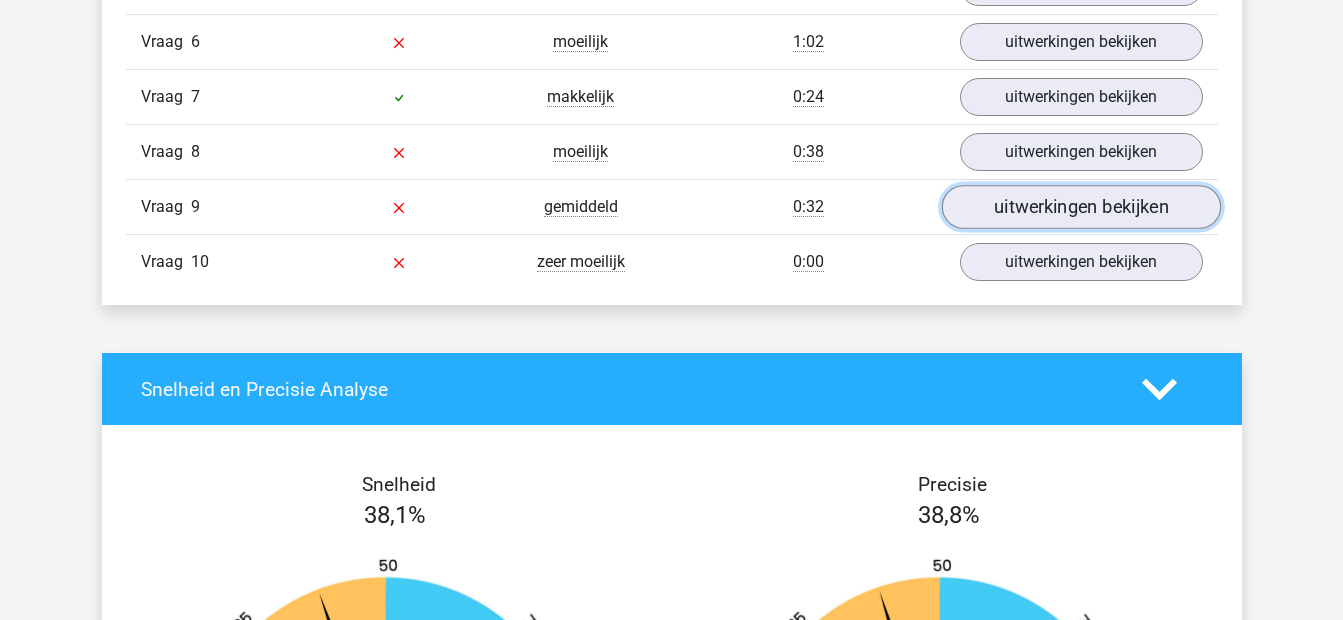 click on "uitwerkingen bekijken" at bounding box center [1080, 208] 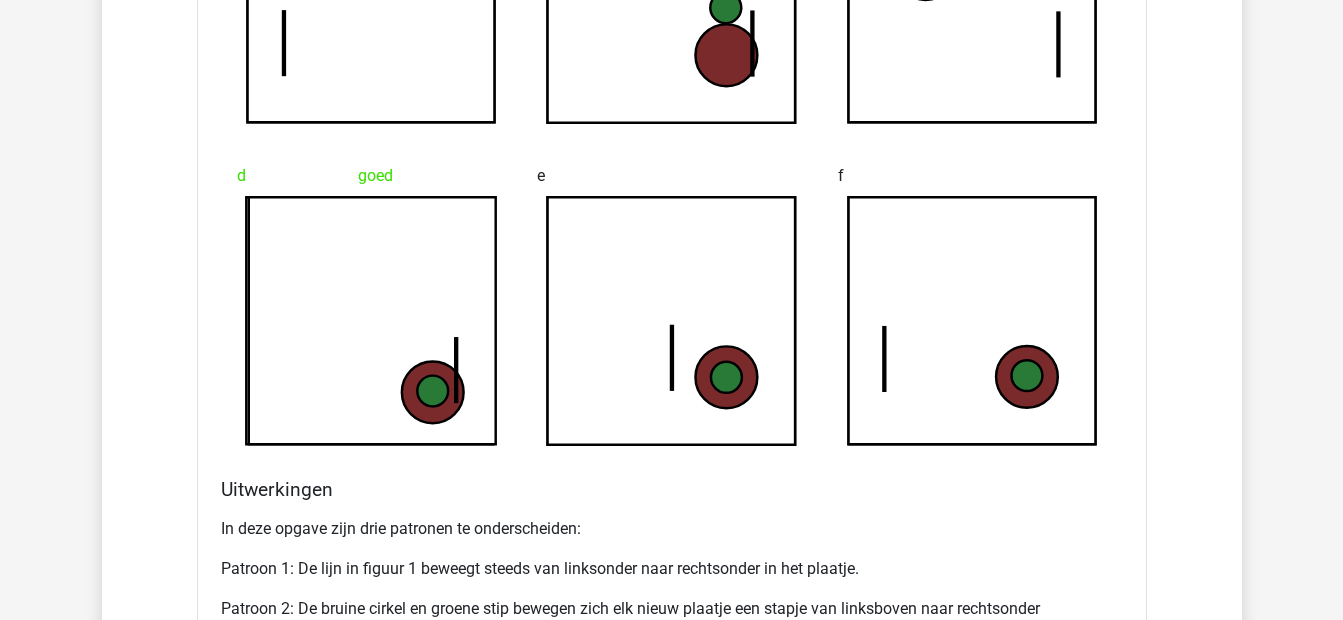 scroll, scrollTop: 2436, scrollLeft: 0, axis: vertical 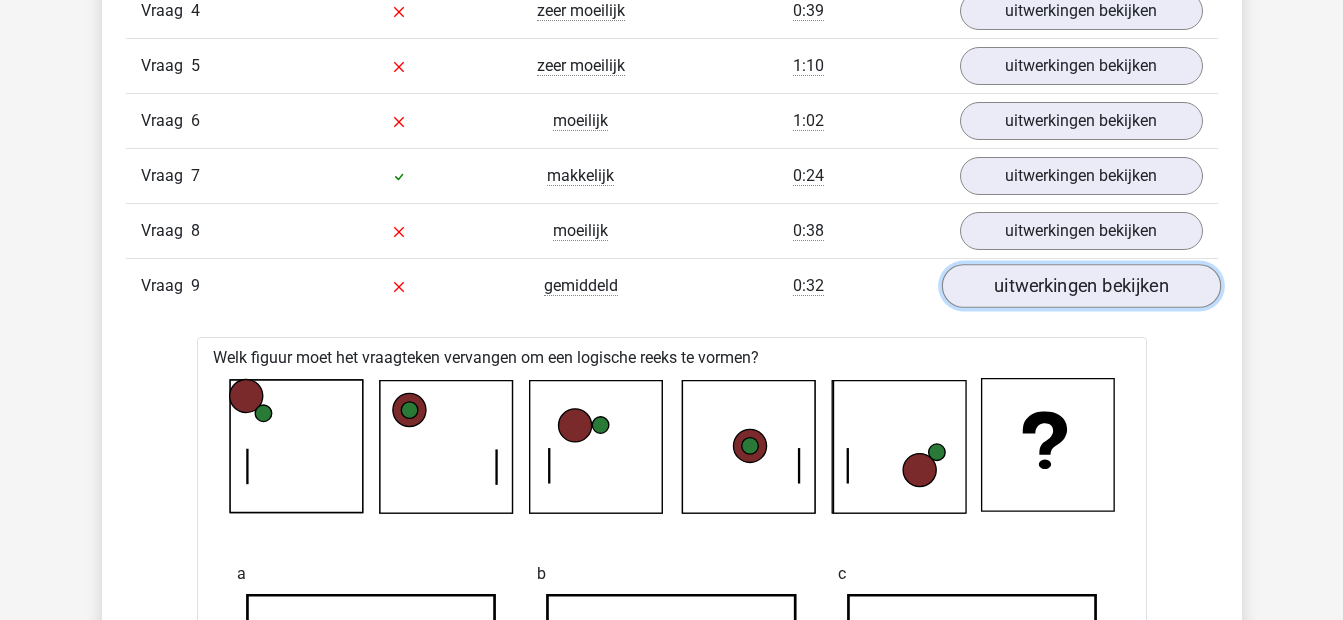 click on "uitwerkingen bekijken" at bounding box center [1080, 287] 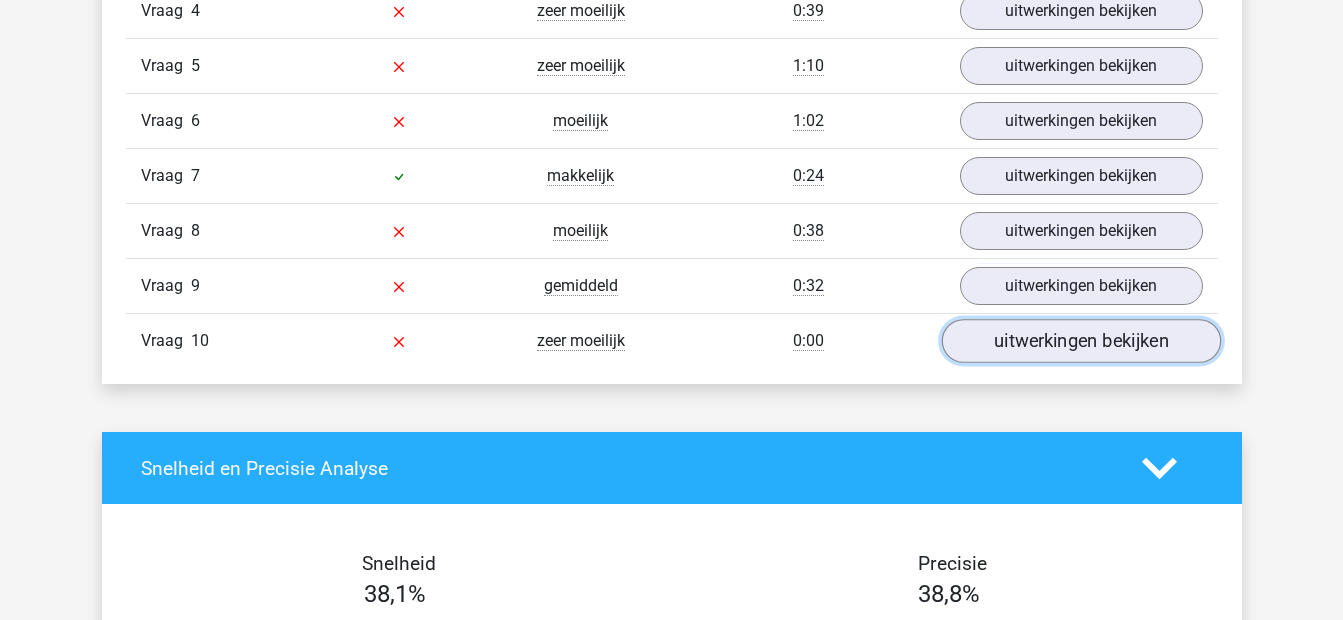 click on "uitwerkingen bekijken" at bounding box center [1080, 342] 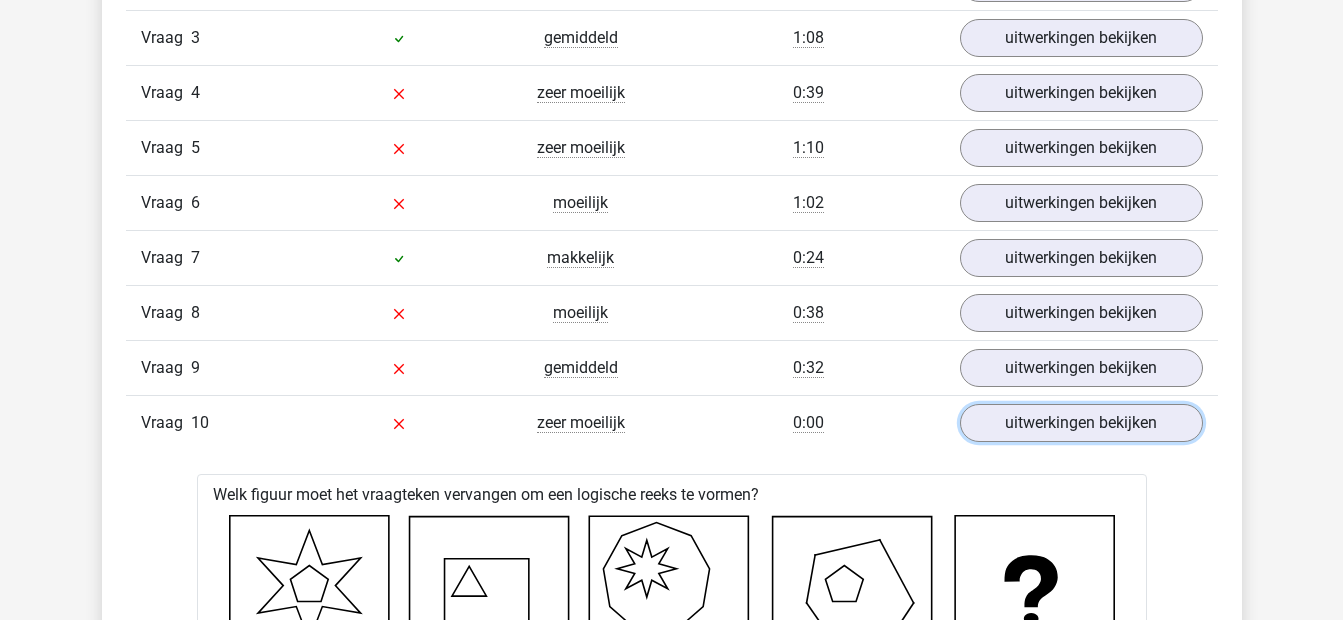scroll, scrollTop: 1557, scrollLeft: 0, axis: vertical 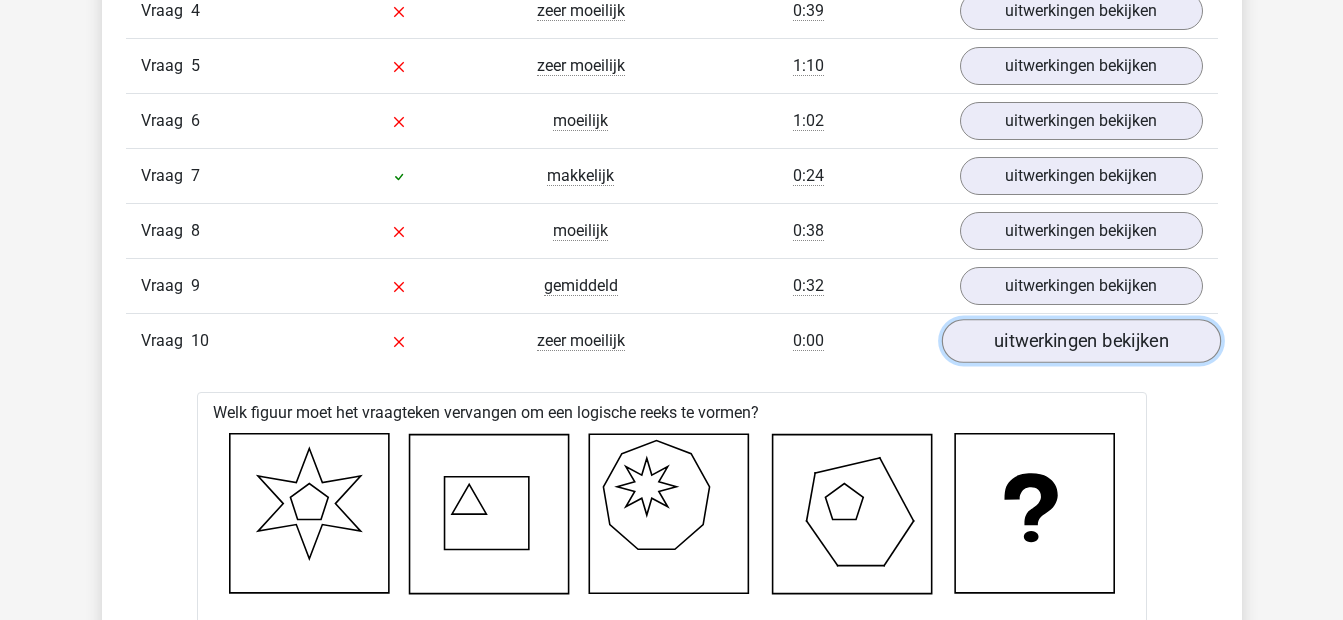 click on "uitwerkingen bekijken" at bounding box center (1080, 342) 